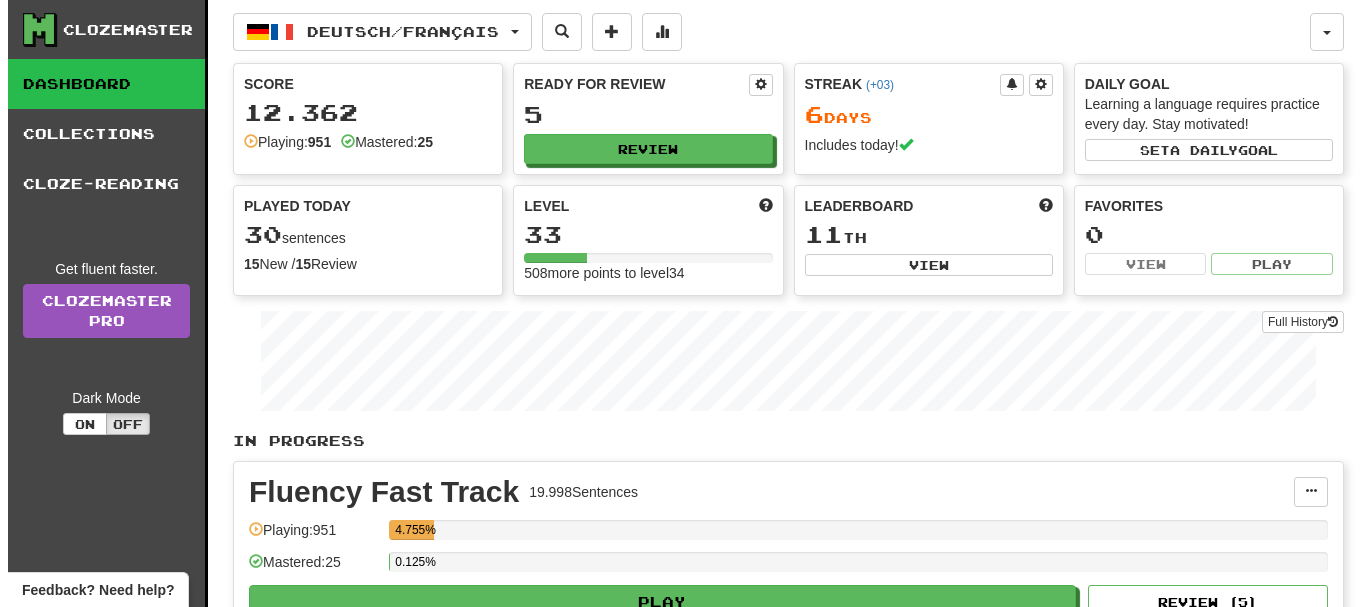 scroll, scrollTop: 0, scrollLeft: 0, axis: both 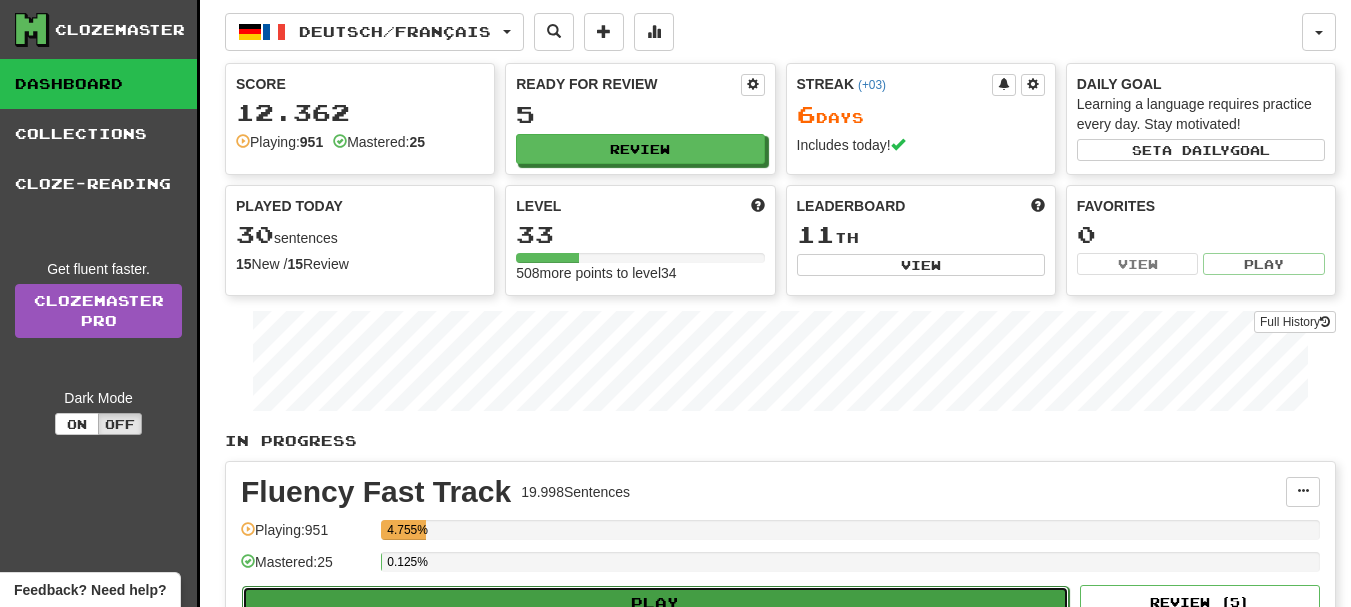 click on "Play" at bounding box center (655, 603) 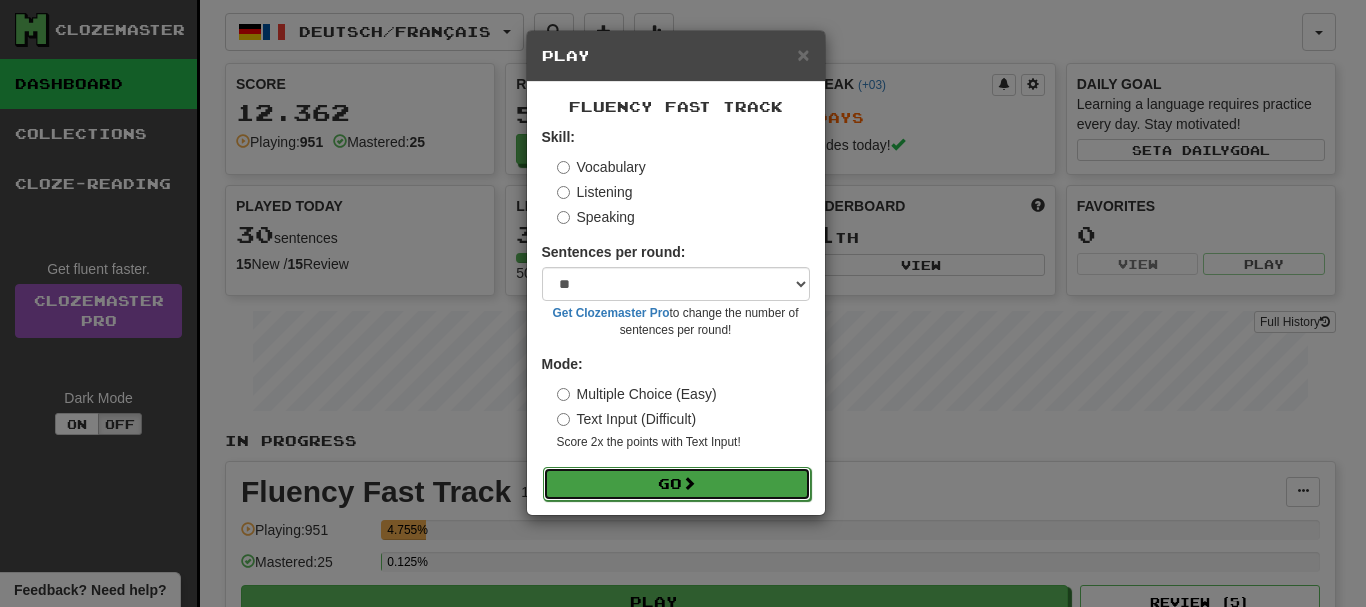 click on "Go" at bounding box center [677, 484] 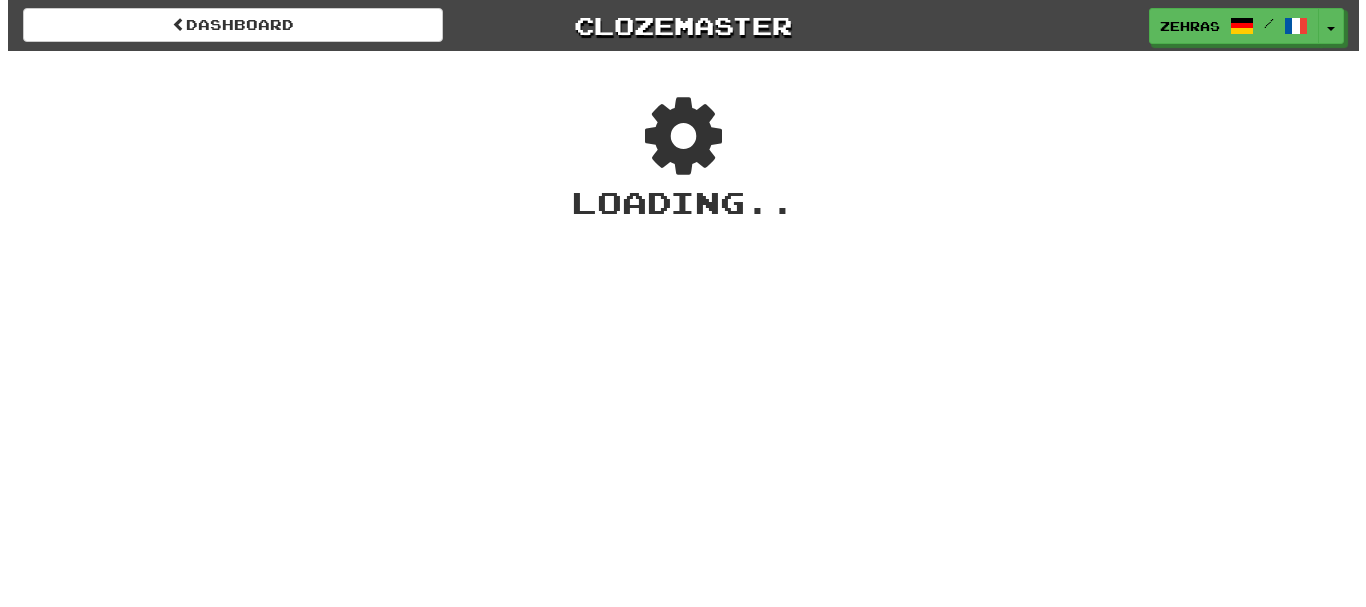 scroll, scrollTop: 0, scrollLeft: 0, axis: both 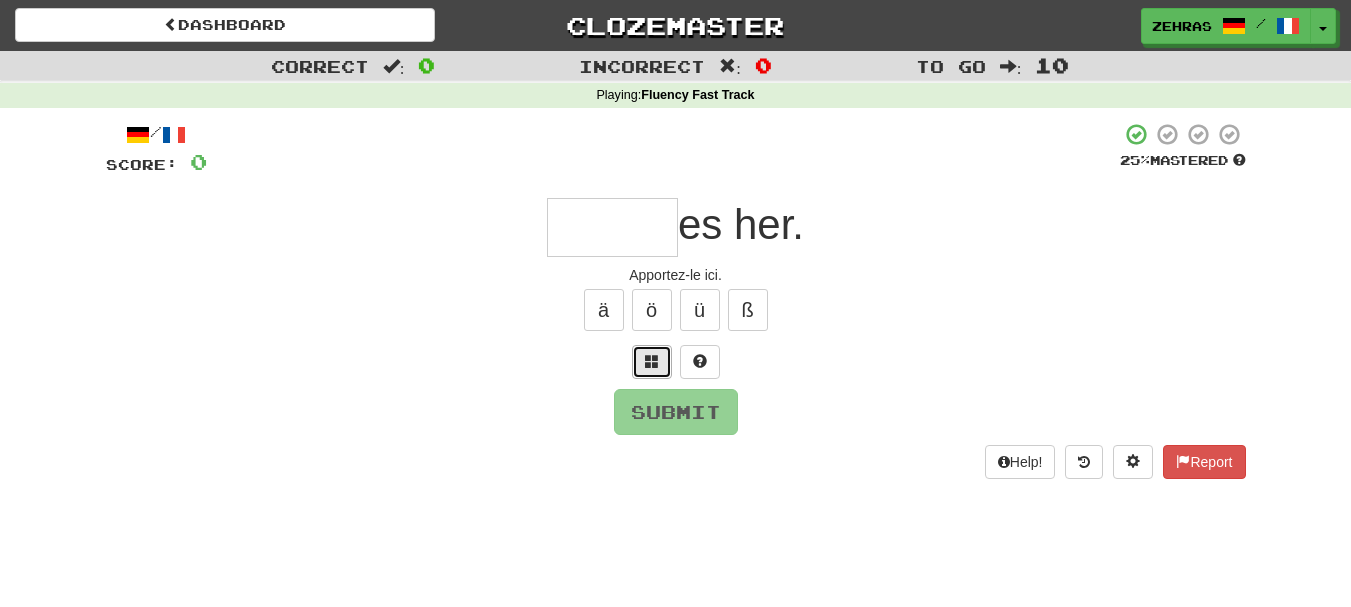 click at bounding box center (652, 361) 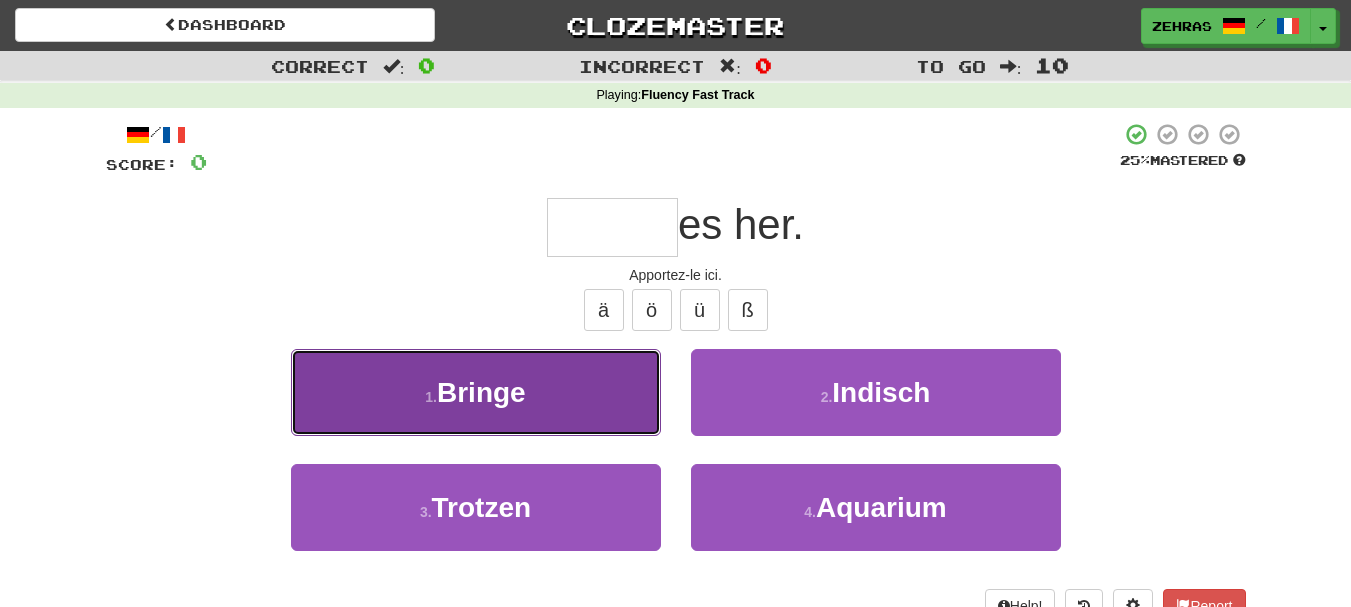 click on "1 .  Bringe" at bounding box center (476, 392) 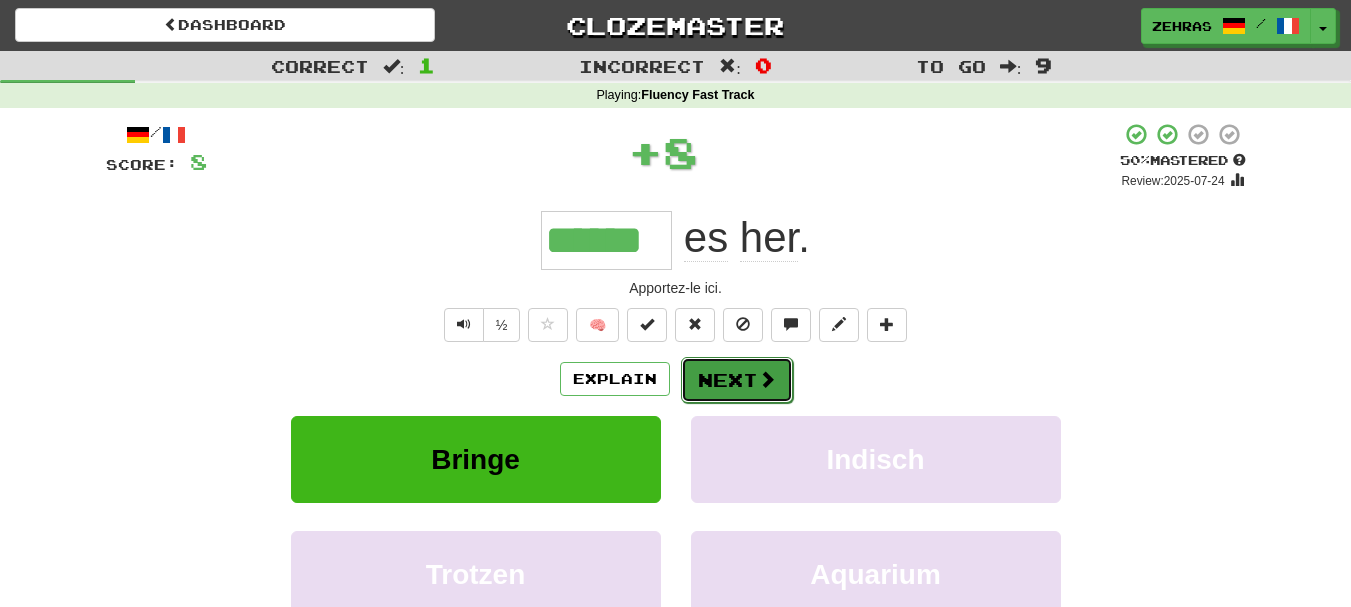 click on "Next" at bounding box center [737, 380] 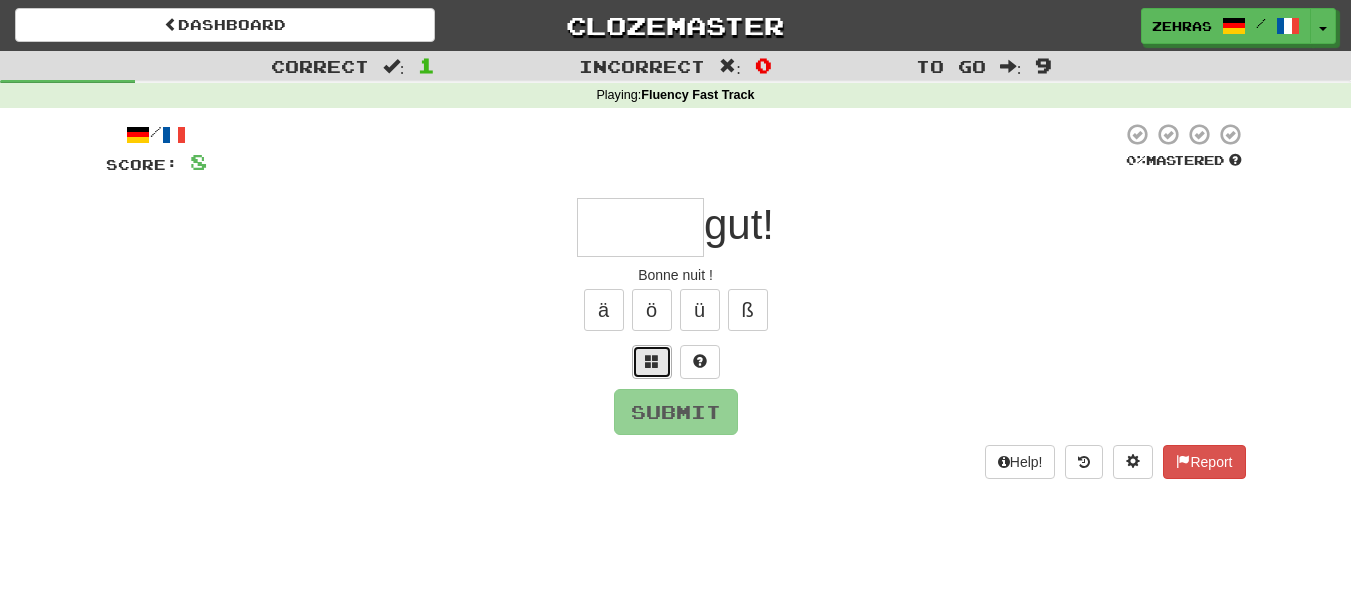 click at bounding box center (652, 361) 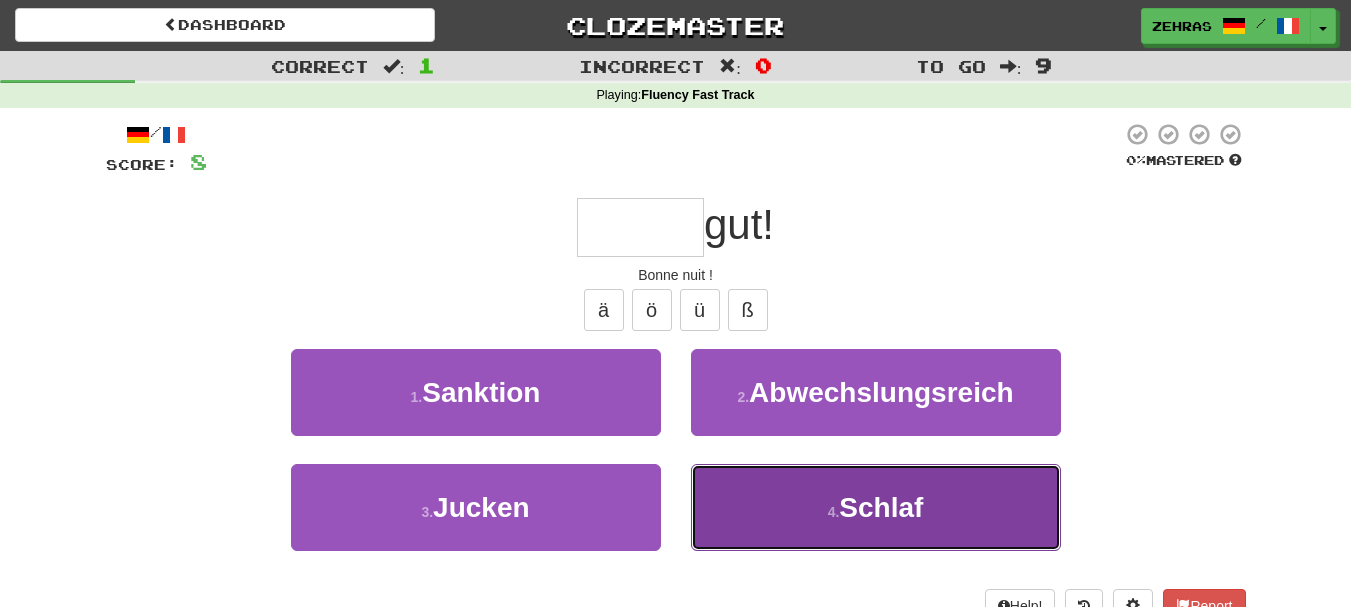 click on "4 .  Schlaf" at bounding box center [876, 507] 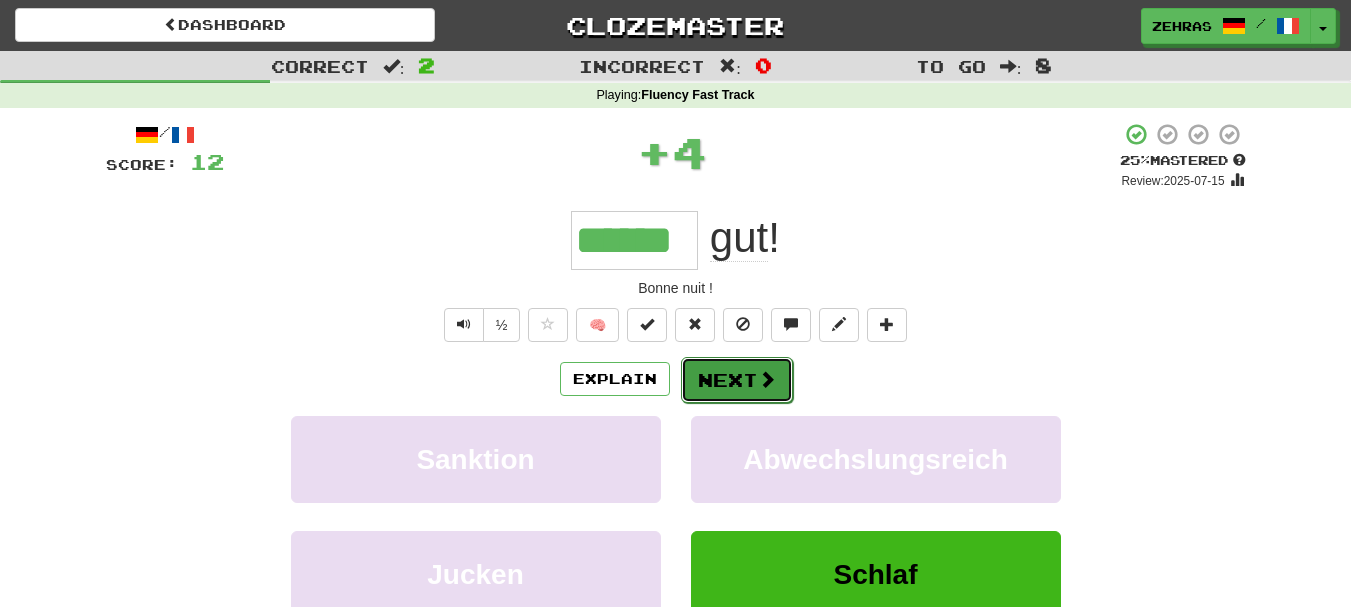 click on "Next" at bounding box center [737, 380] 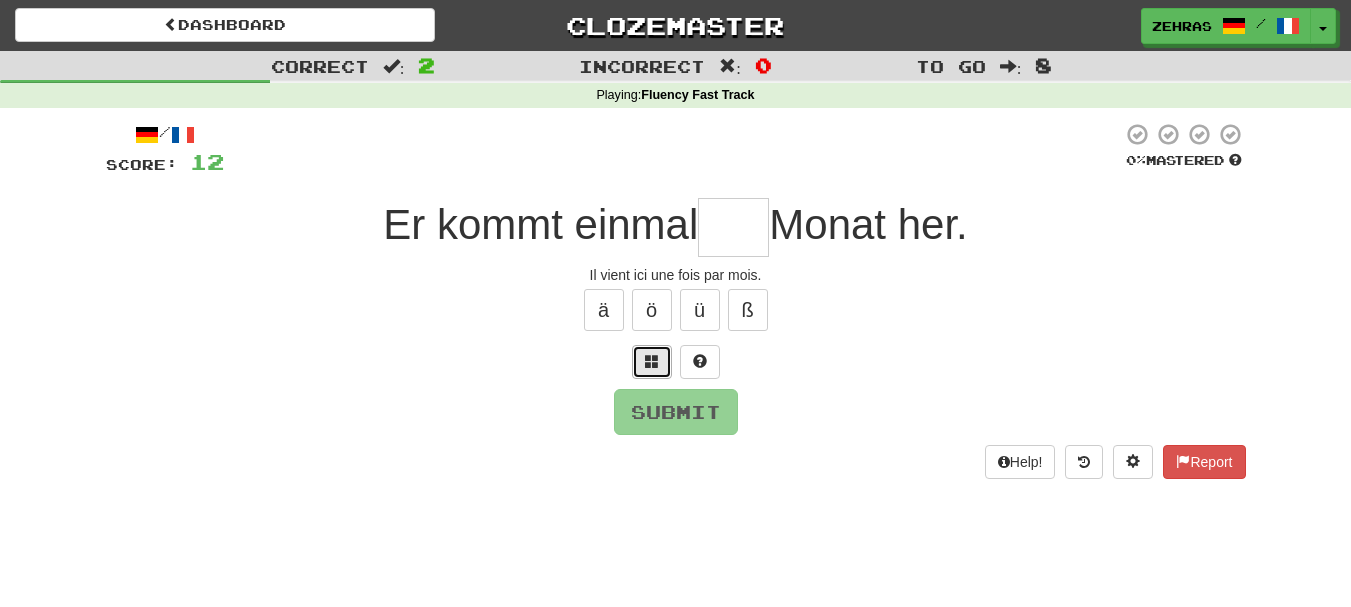 click at bounding box center [652, 362] 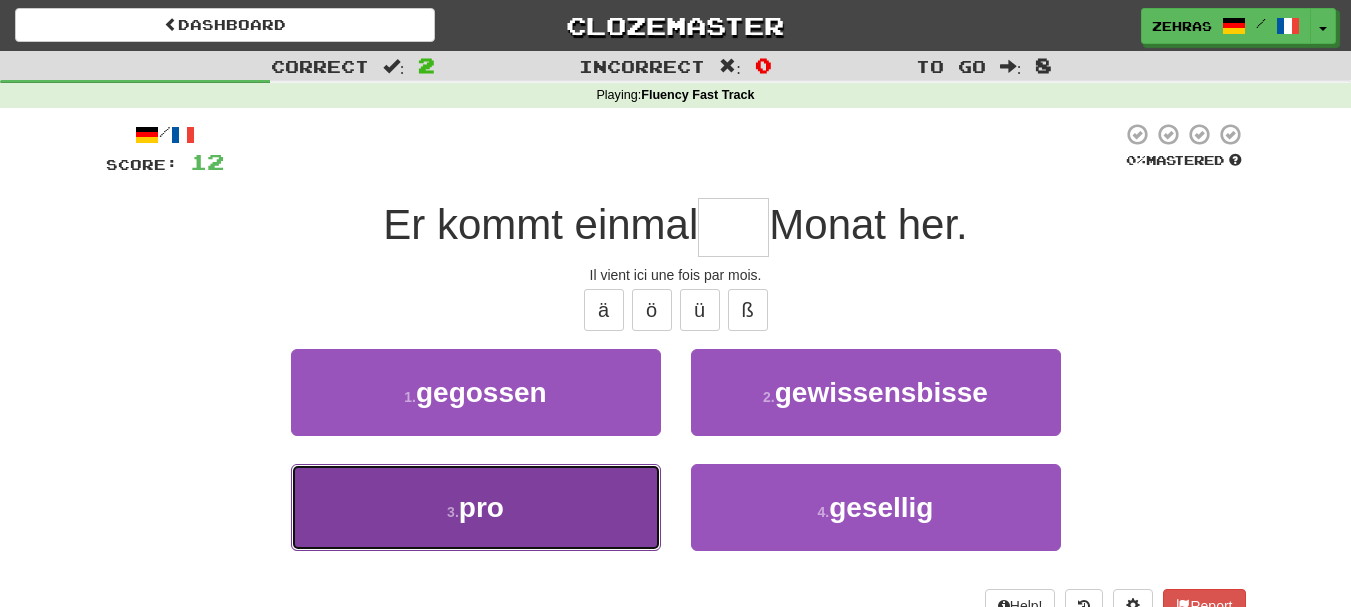 click on "3 .  pro" at bounding box center [476, 507] 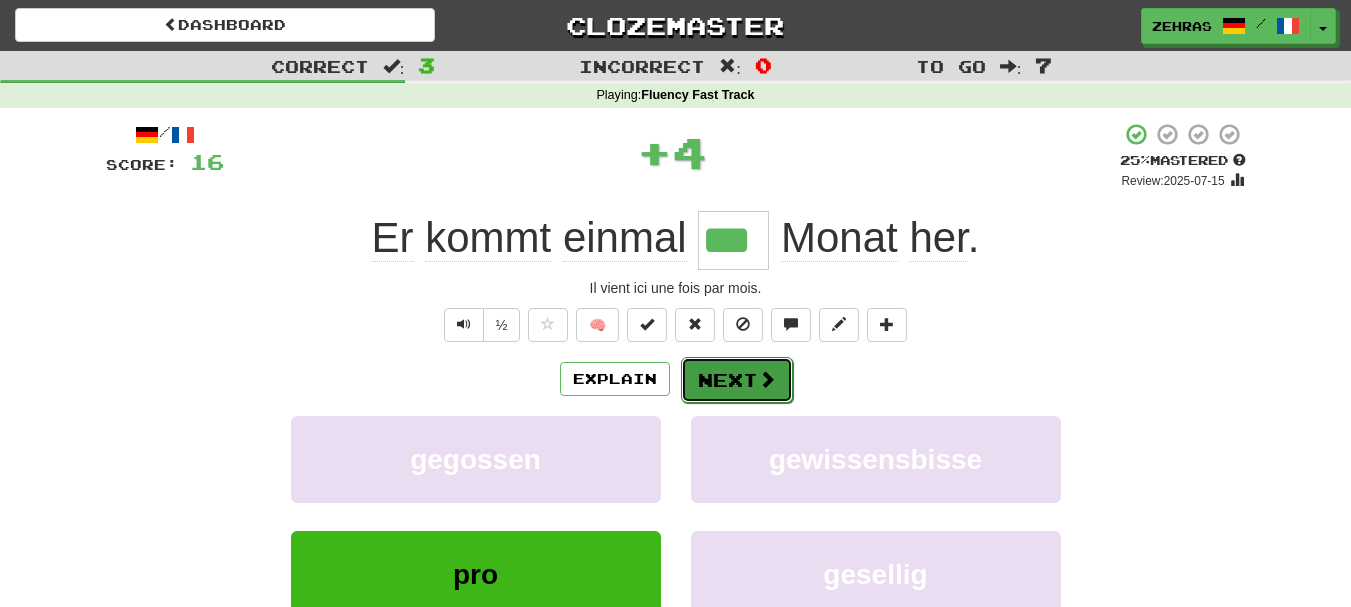 click on "Next" at bounding box center (737, 380) 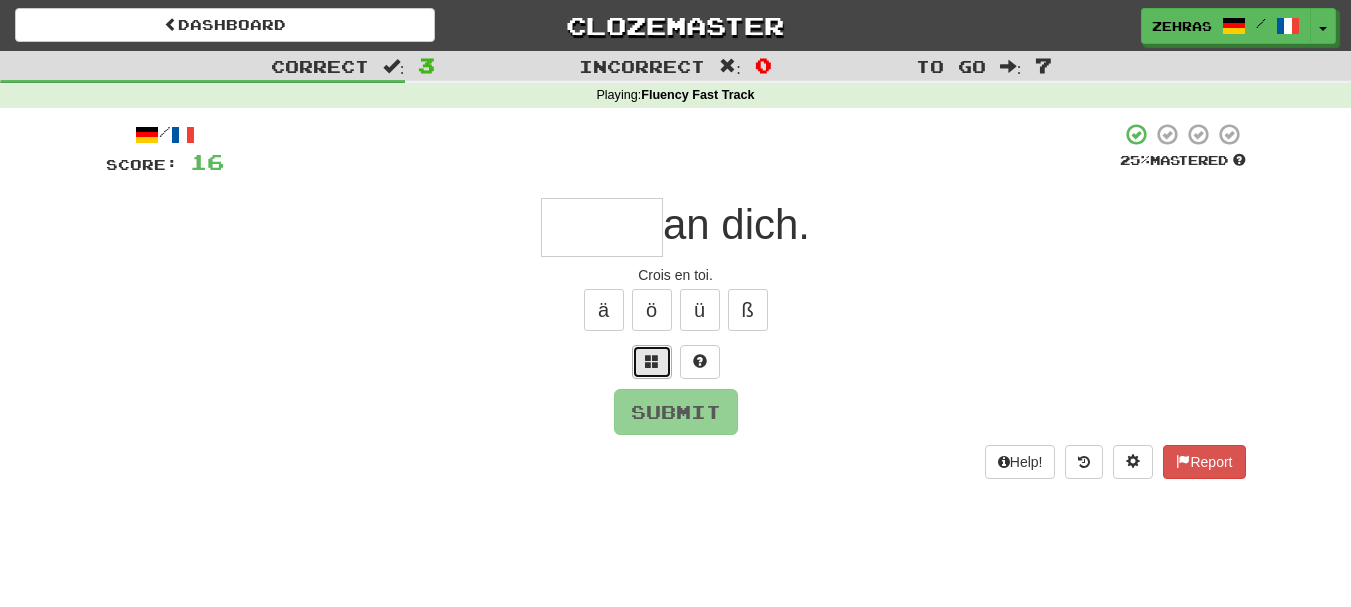 click at bounding box center (652, 361) 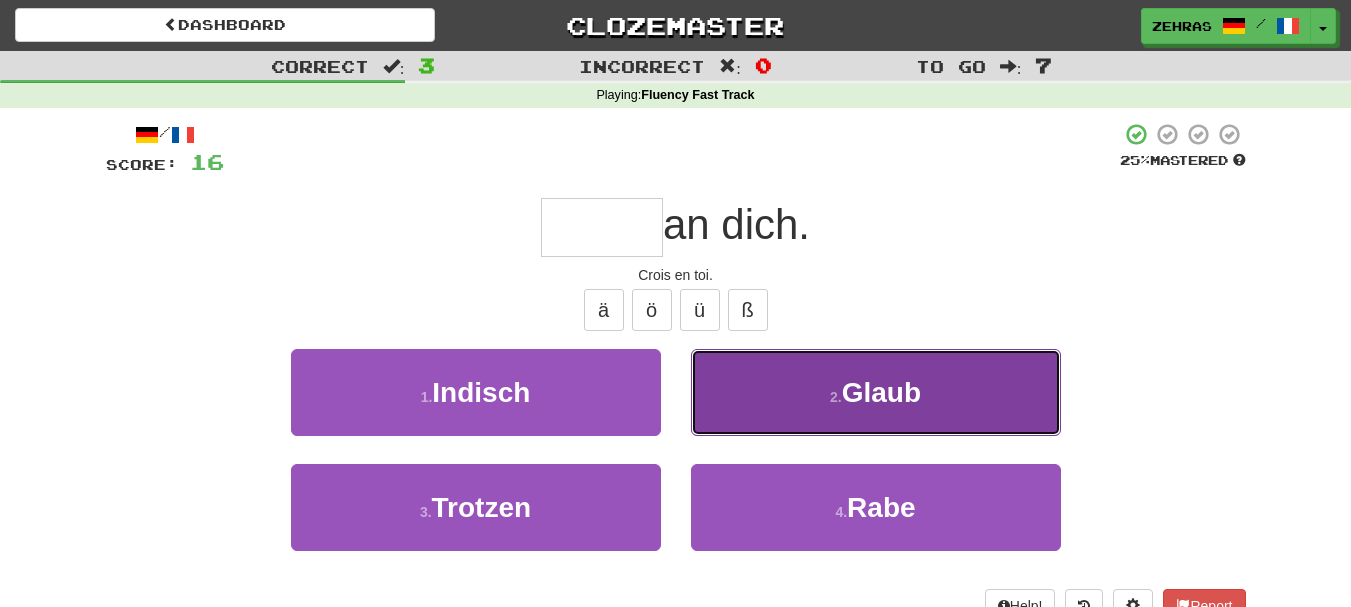 click on "2 .  Glaub" at bounding box center (876, 392) 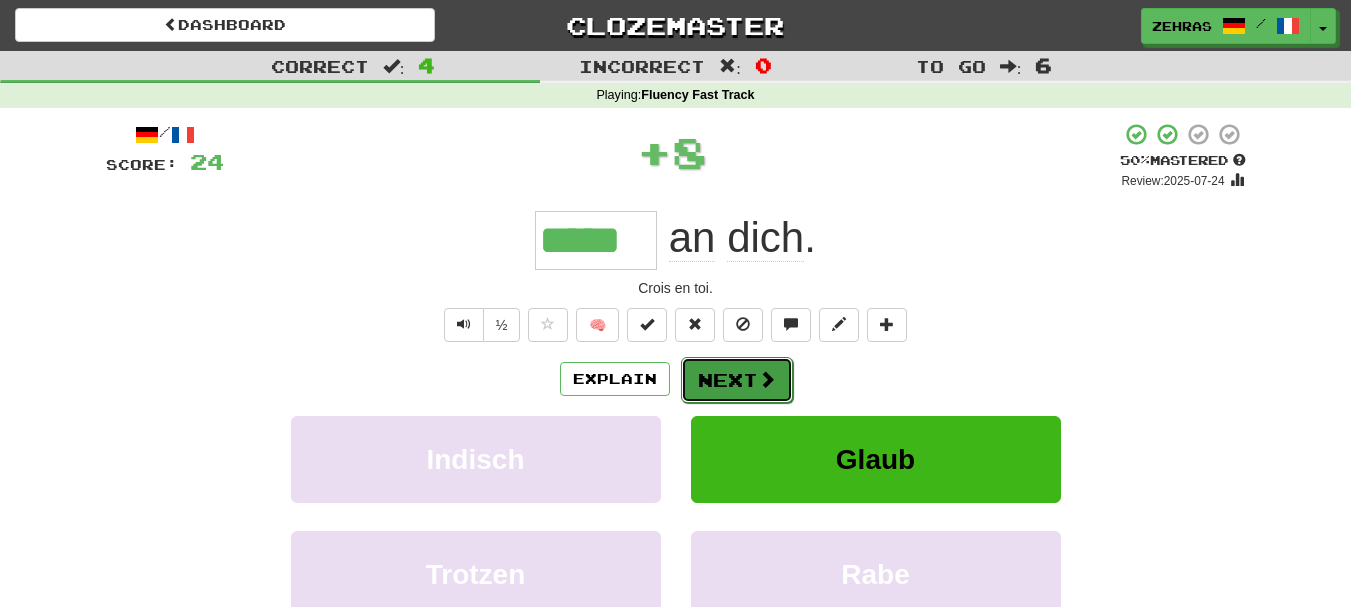 click on "Next" at bounding box center (737, 380) 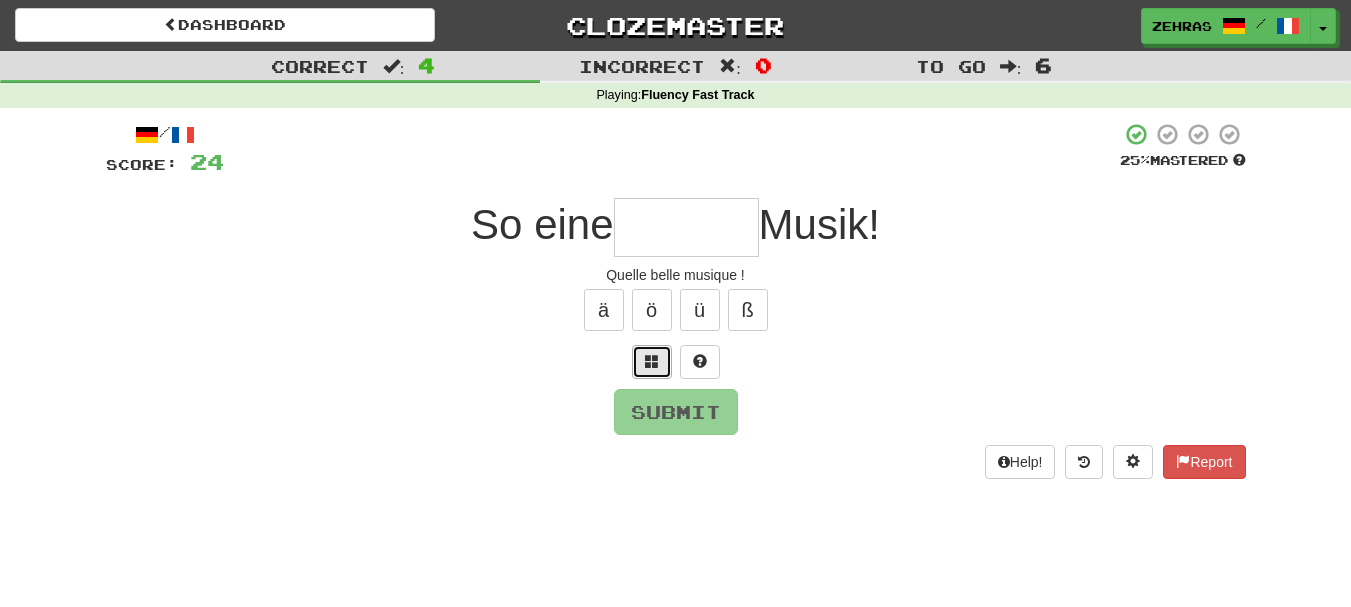 click at bounding box center [652, 362] 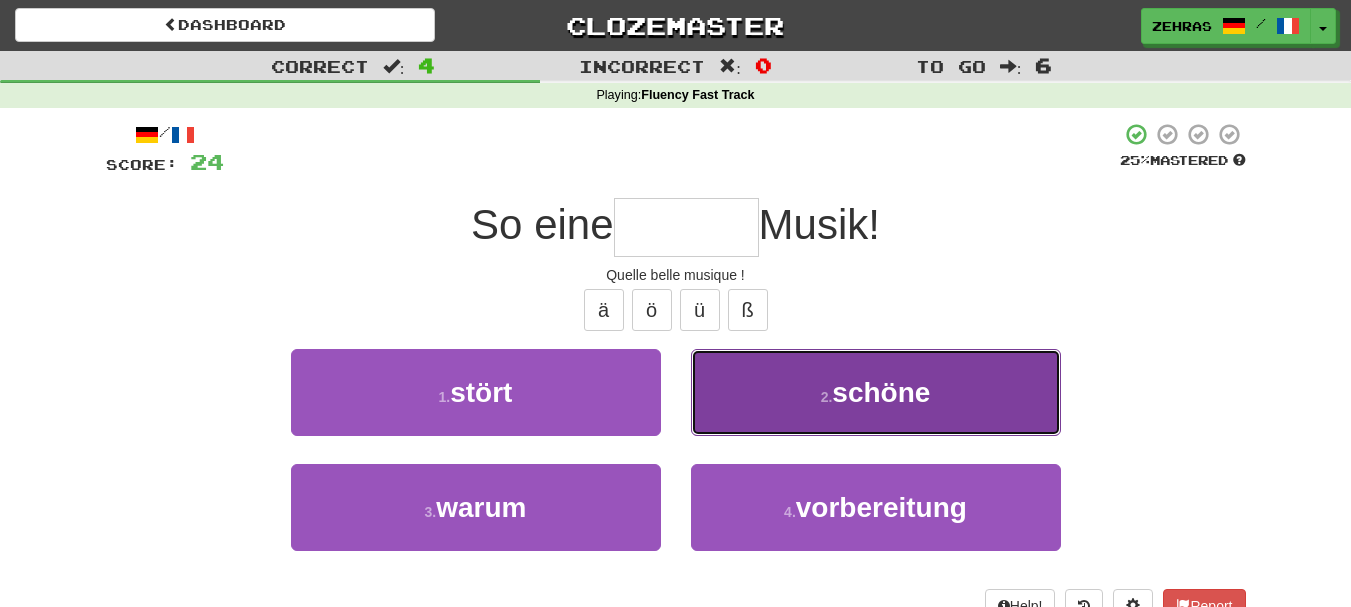 click on "2 .  schöne" at bounding box center (876, 392) 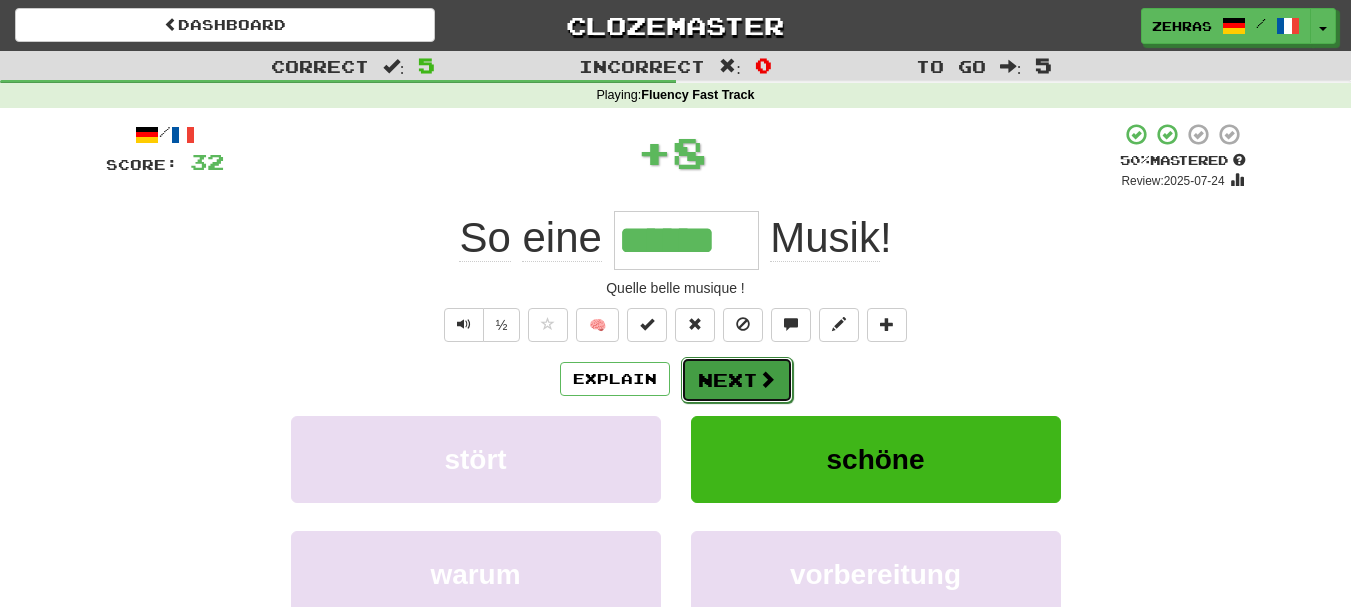 click on "Next" at bounding box center [737, 380] 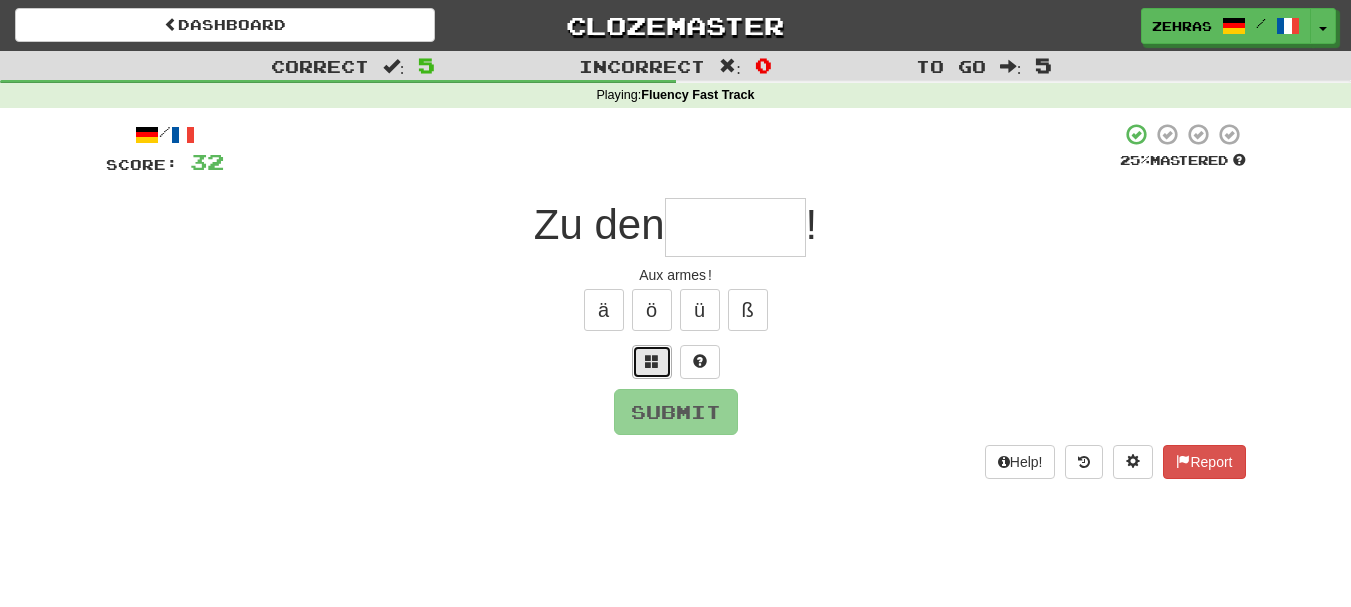 click at bounding box center (652, 362) 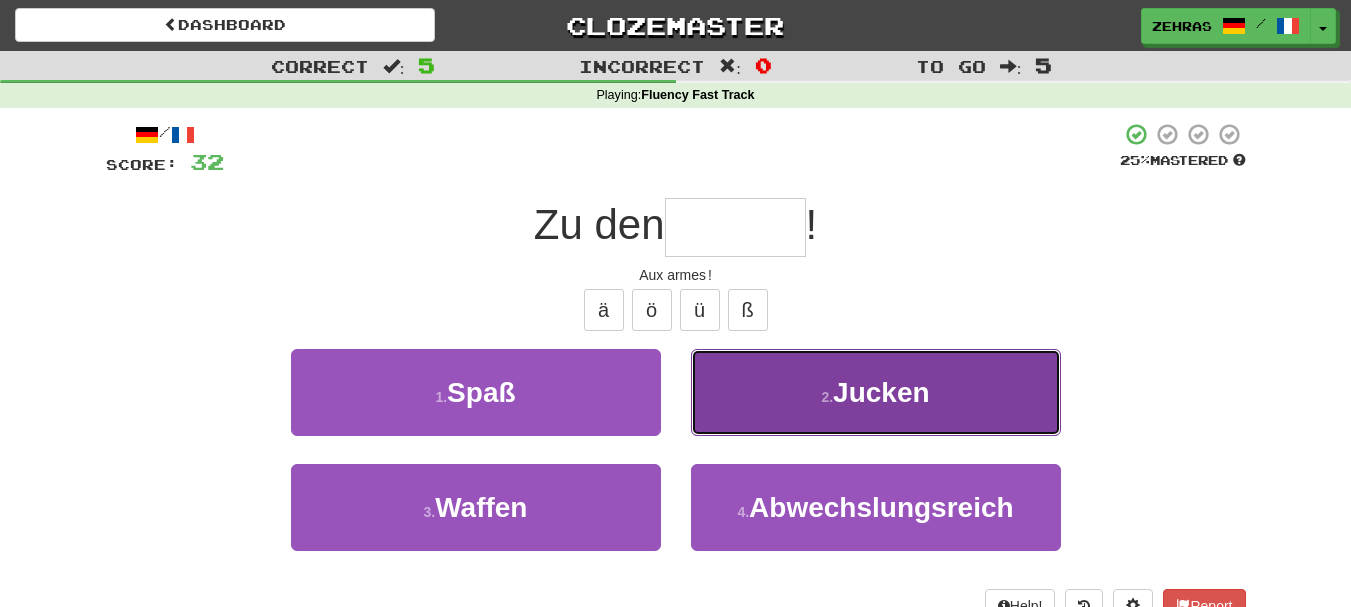 click on "2 .  Jucken" at bounding box center (876, 392) 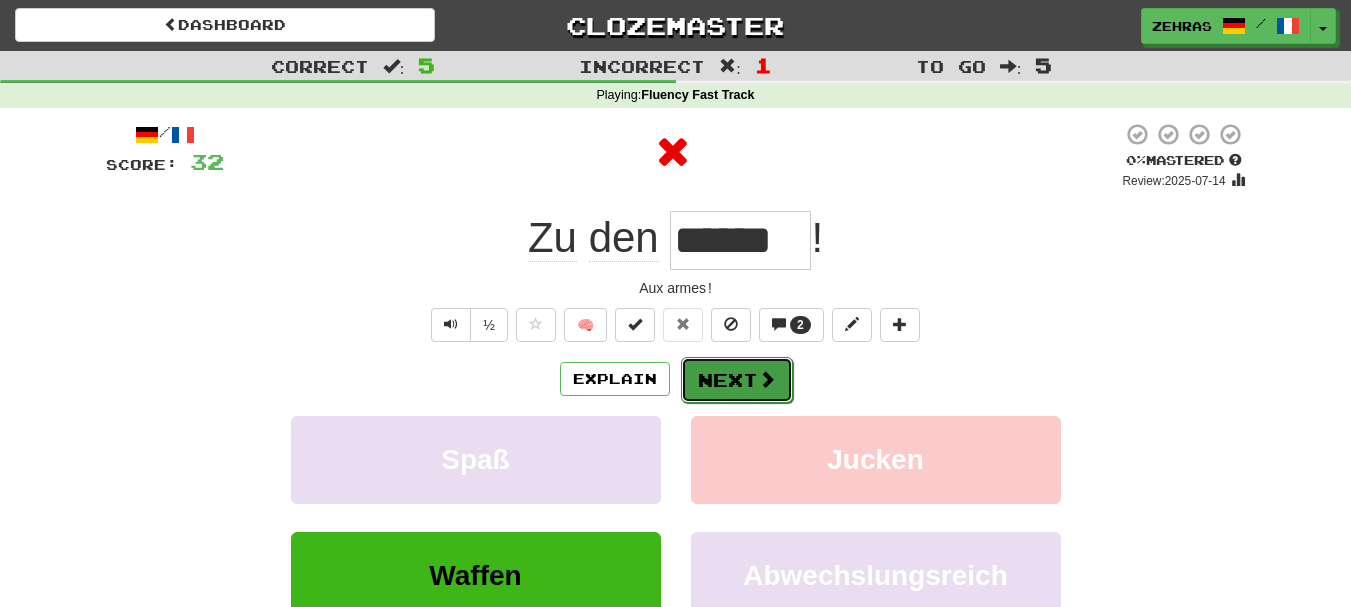 click on "Next" at bounding box center (737, 380) 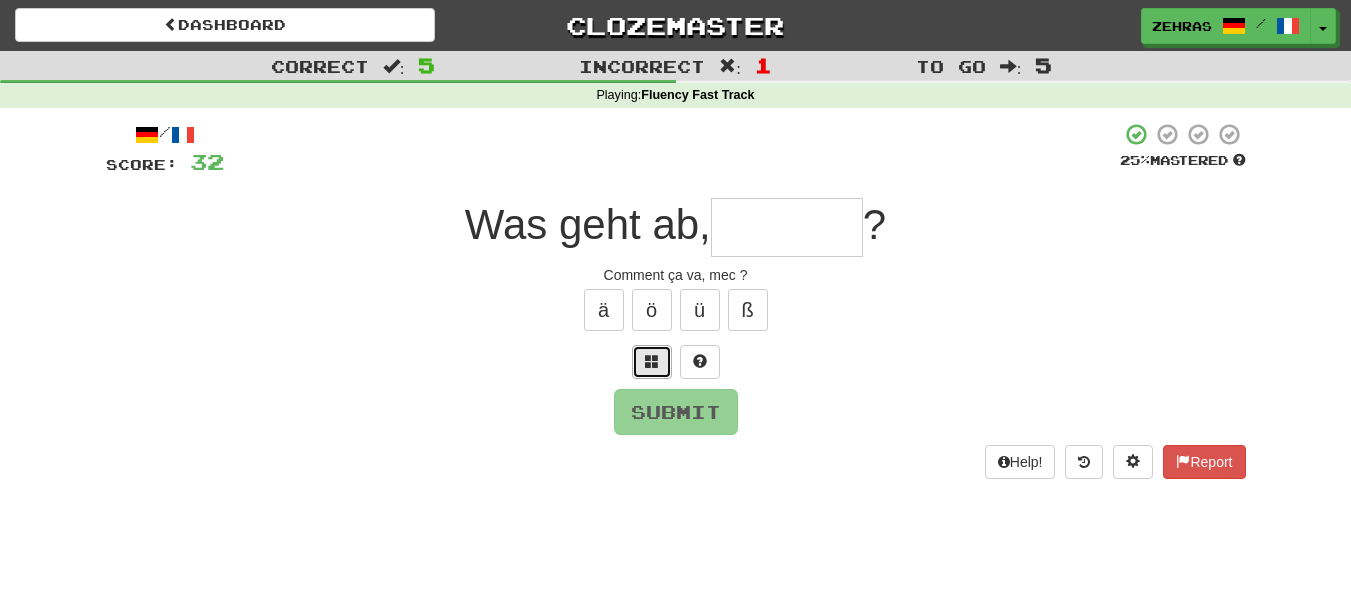 click at bounding box center [652, 362] 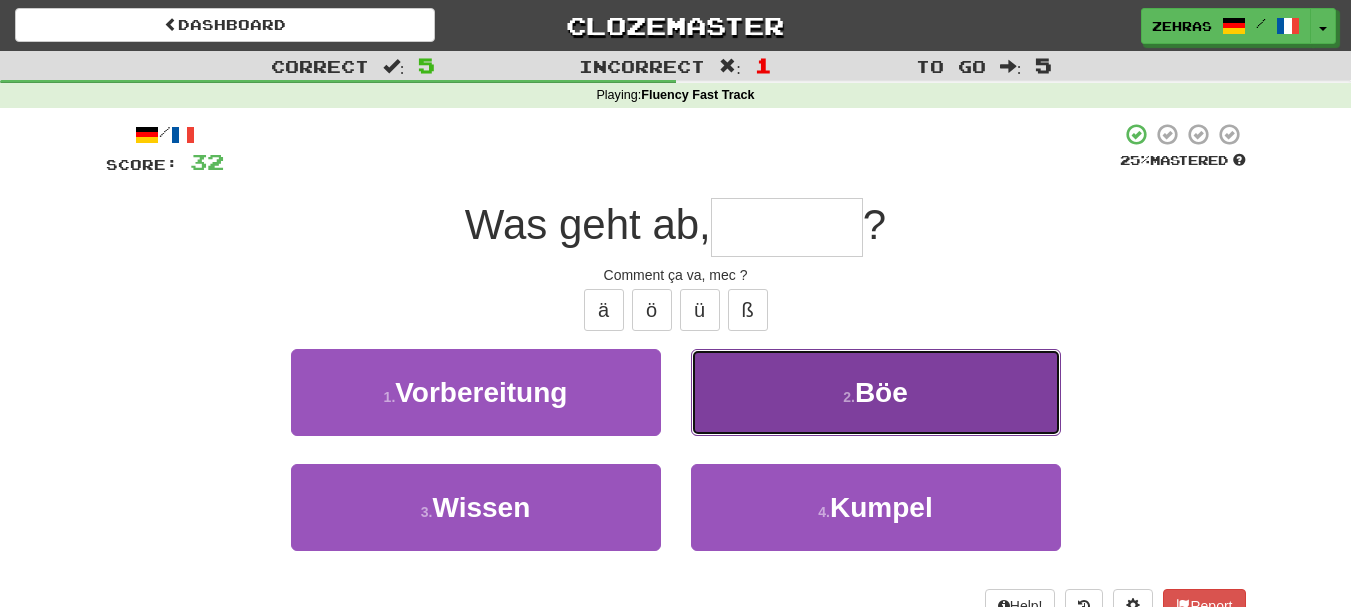 click on "2 .  Böe" at bounding box center (876, 392) 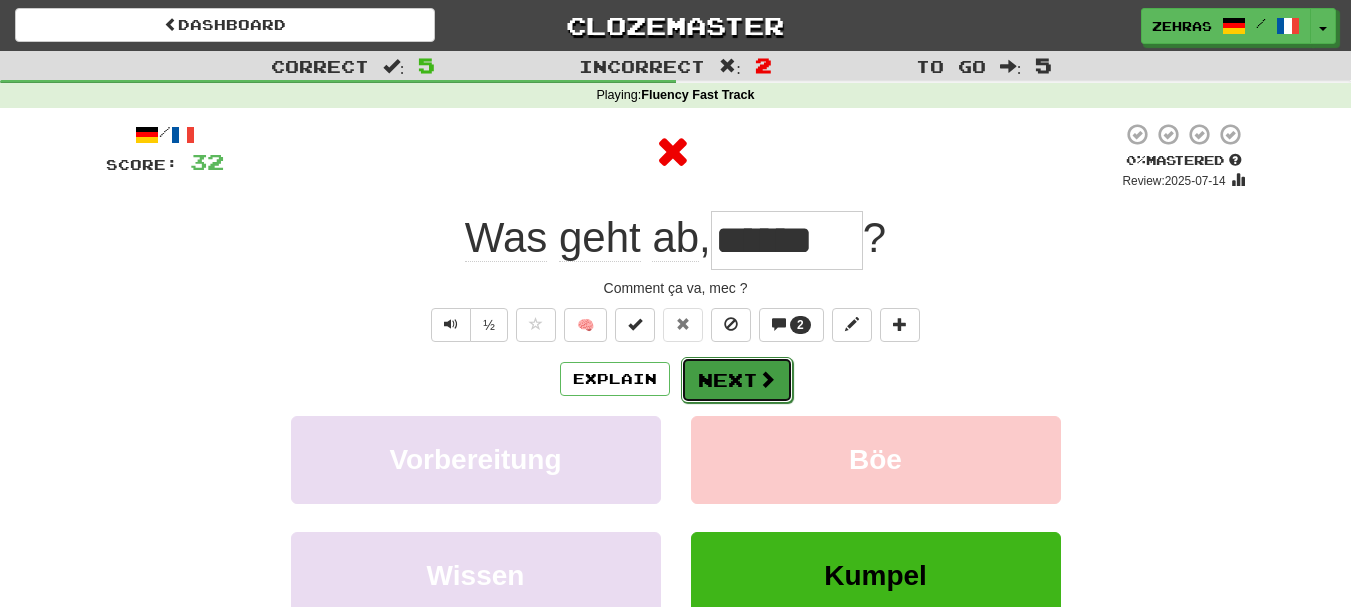 click on "Next" at bounding box center (737, 380) 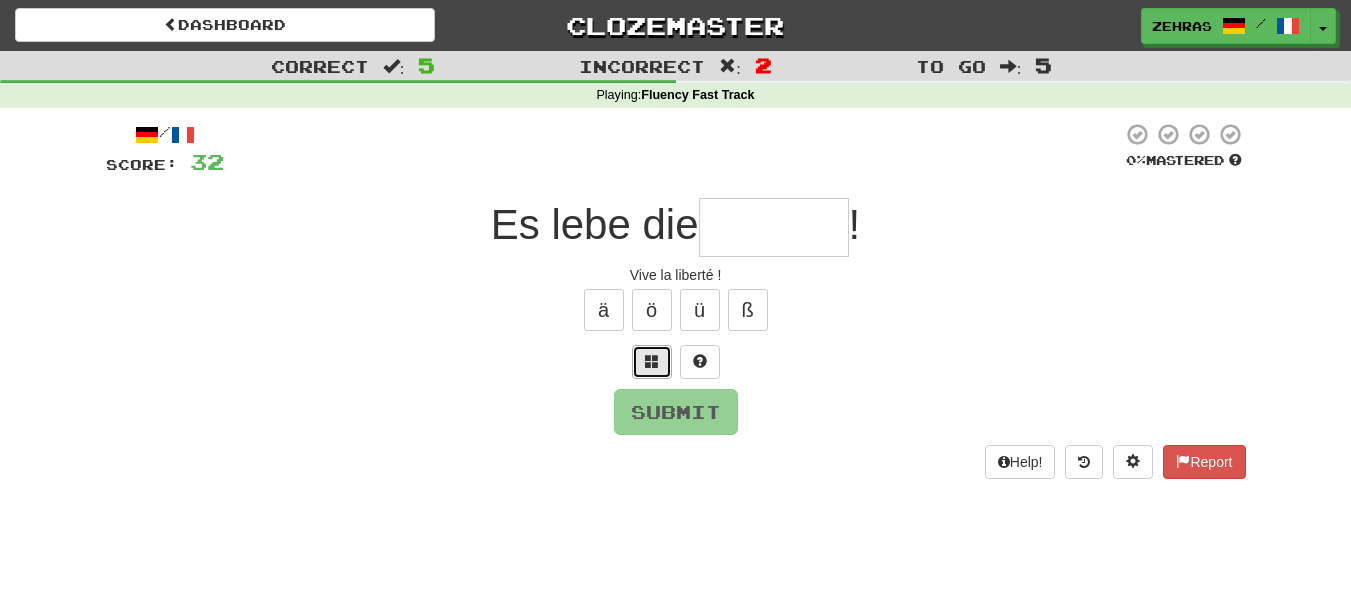click at bounding box center (652, 361) 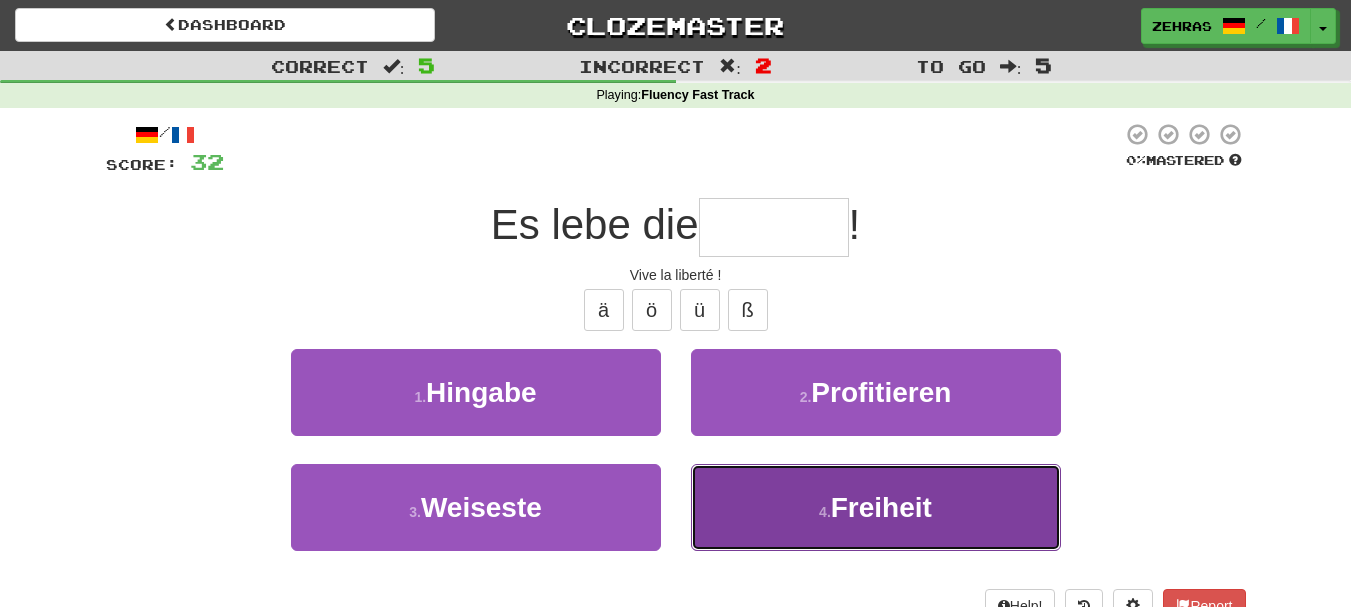 click on "4 .  Freiheit" at bounding box center (876, 507) 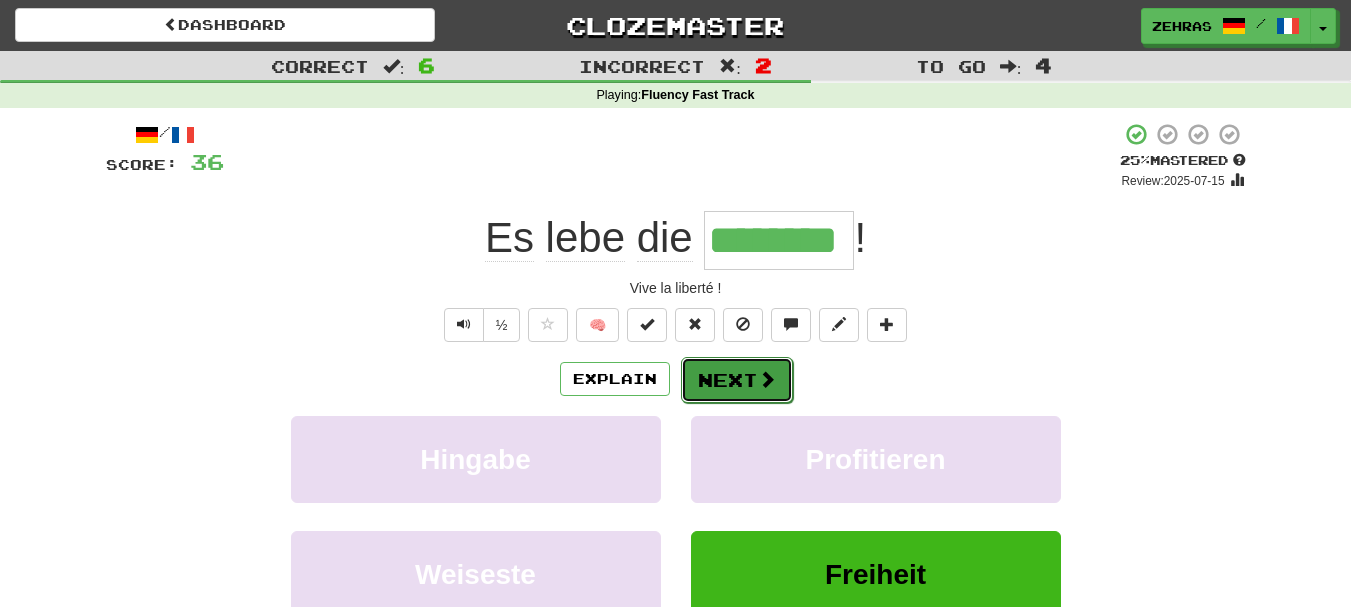 click on "Next" at bounding box center (737, 380) 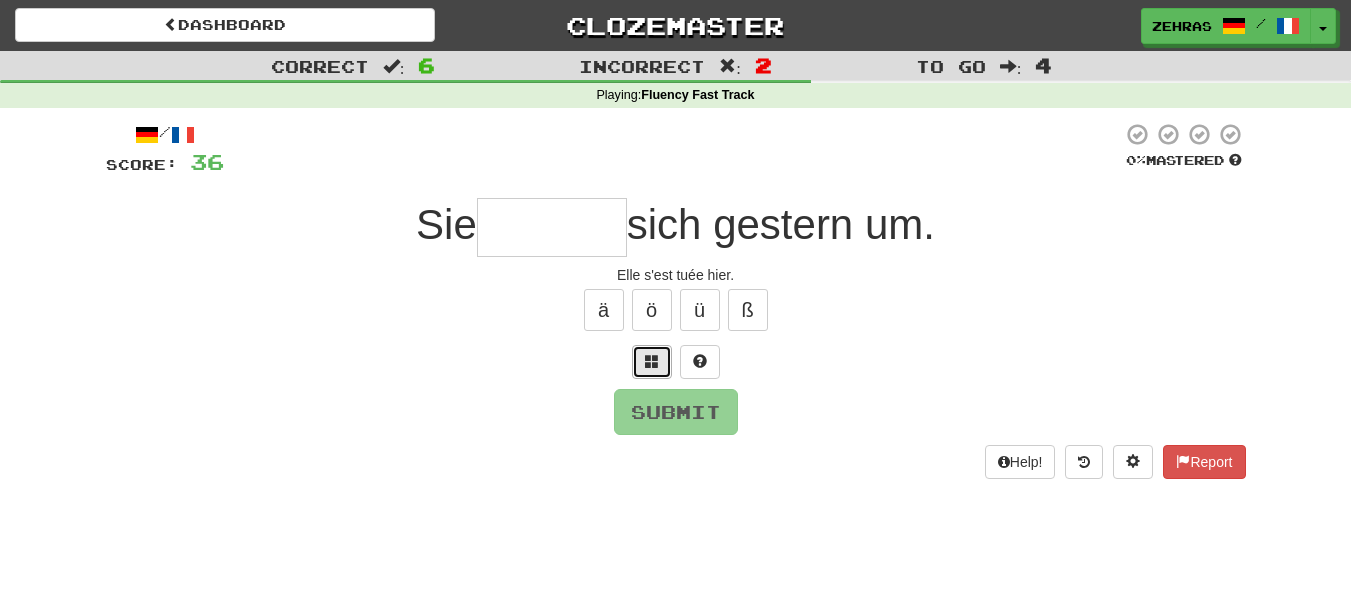 click at bounding box center (652, 361) 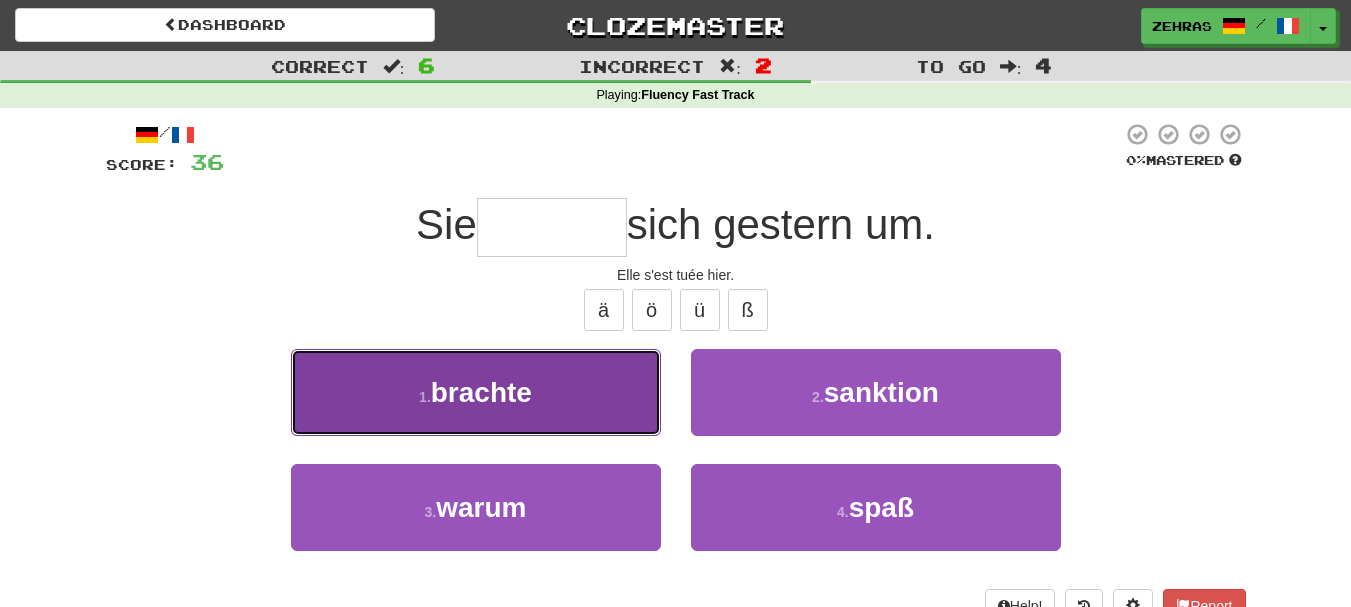 click on "1 .  brachte" at bounding box center (476, 392) 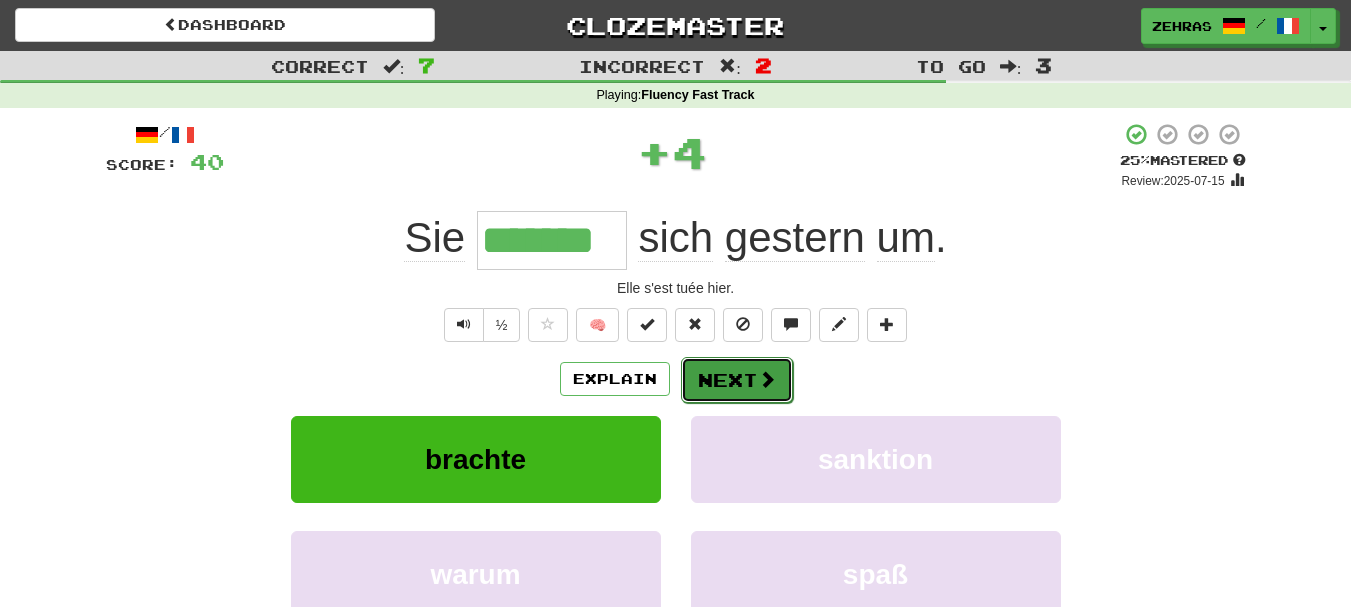 click on "Next" at bounding box center [737, 380] 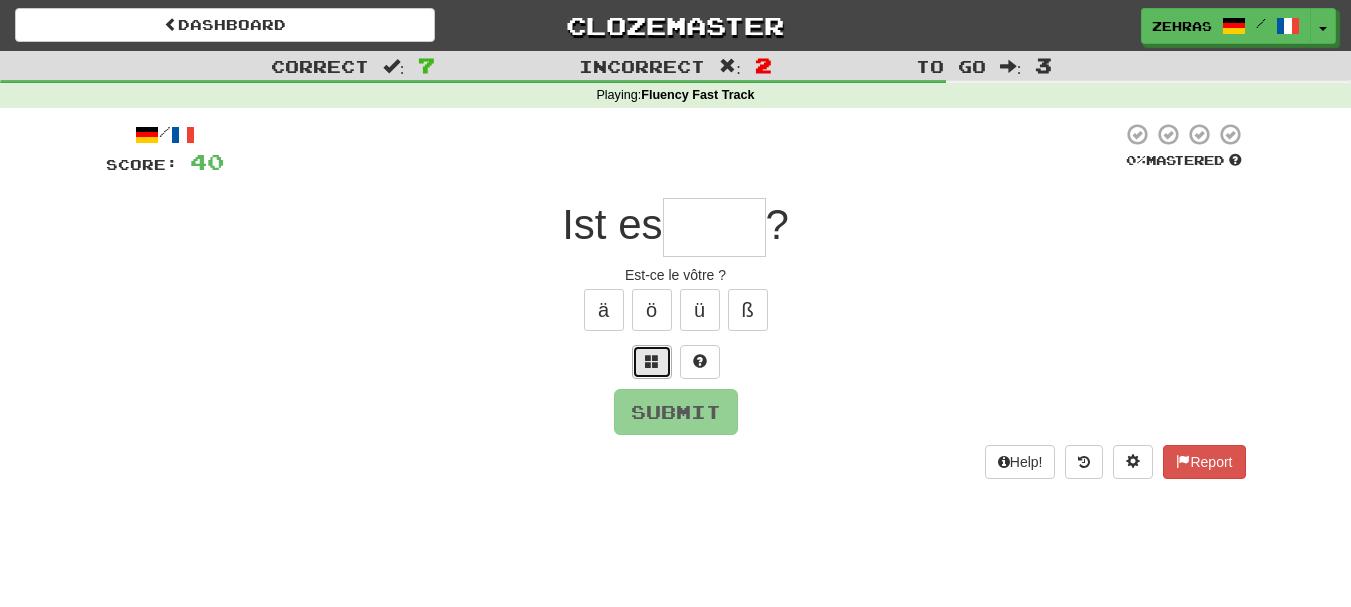 click at bounding box center (652, 362) 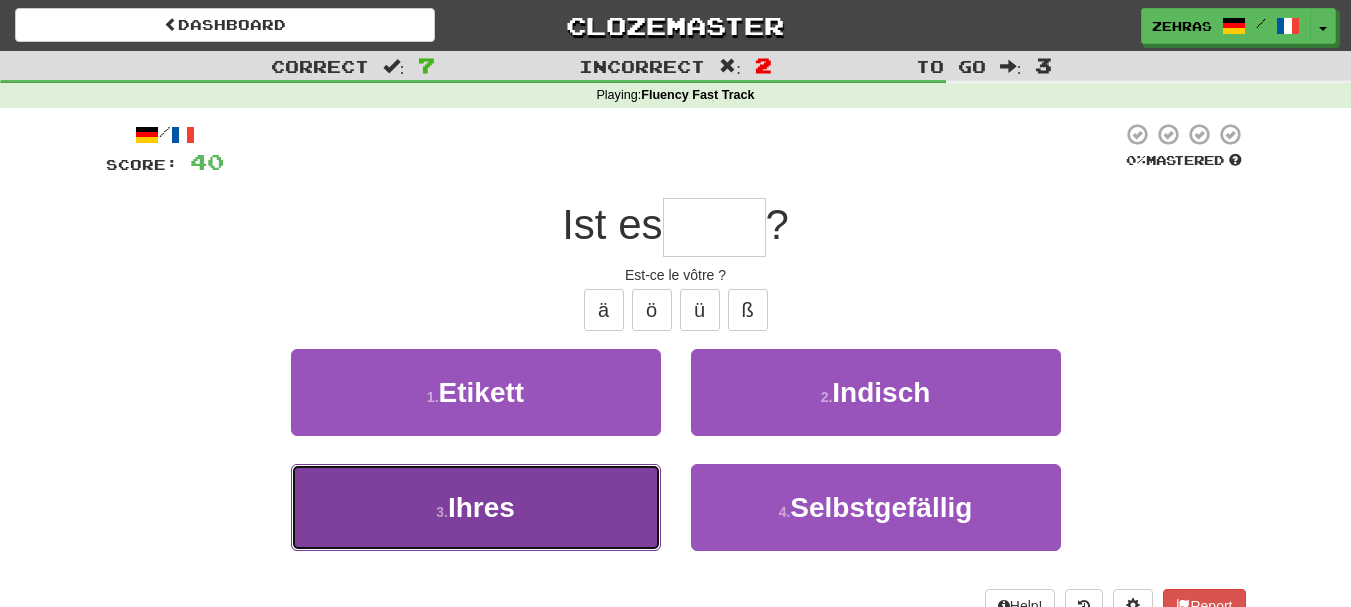 click on "3 .  Ihres" at bounding box center (476, 507) 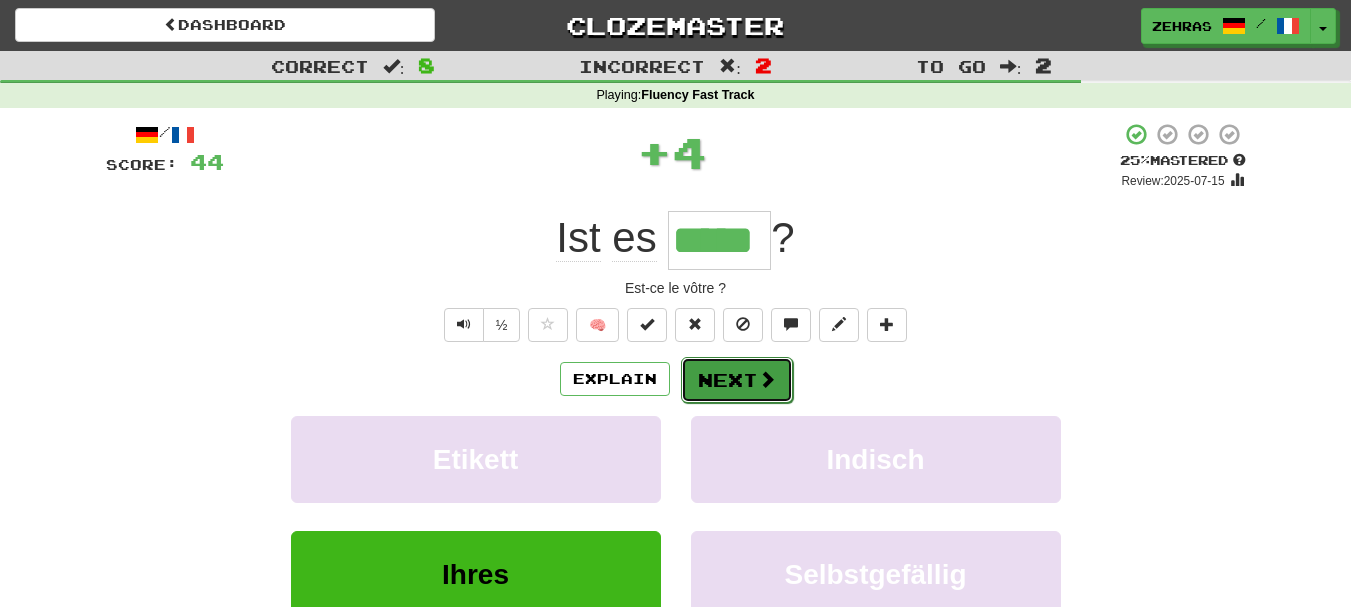 click on "Next" at bounding box center (737, 380) 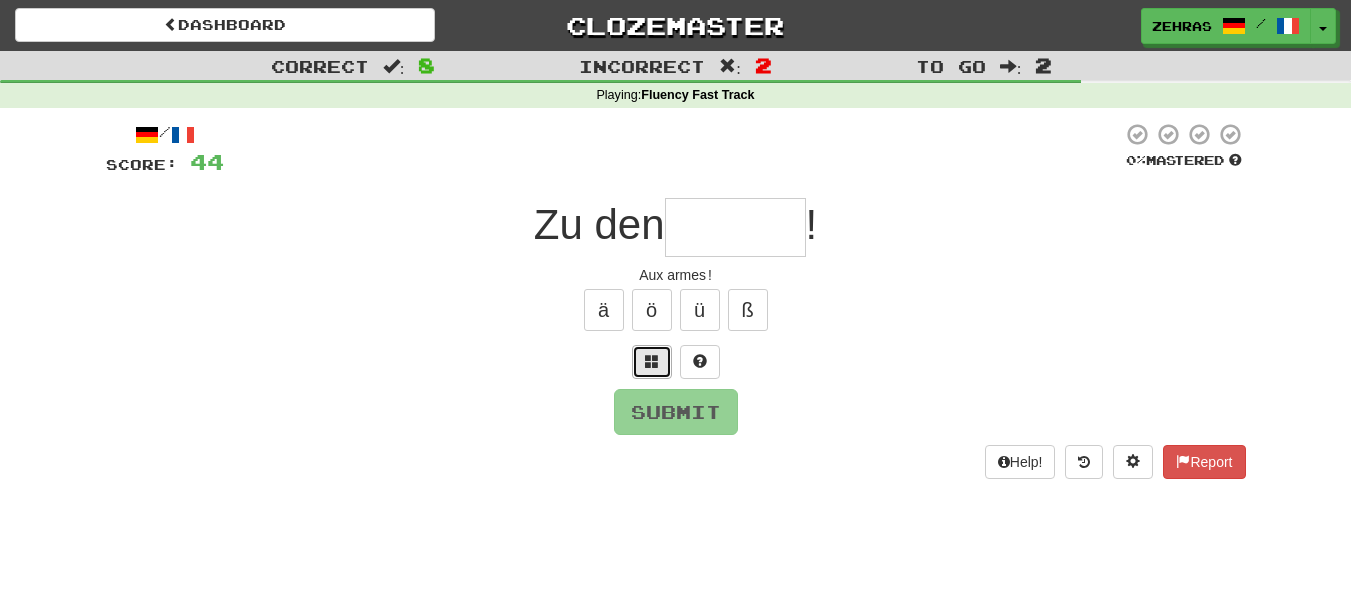 click at bounding box center (652, 362) 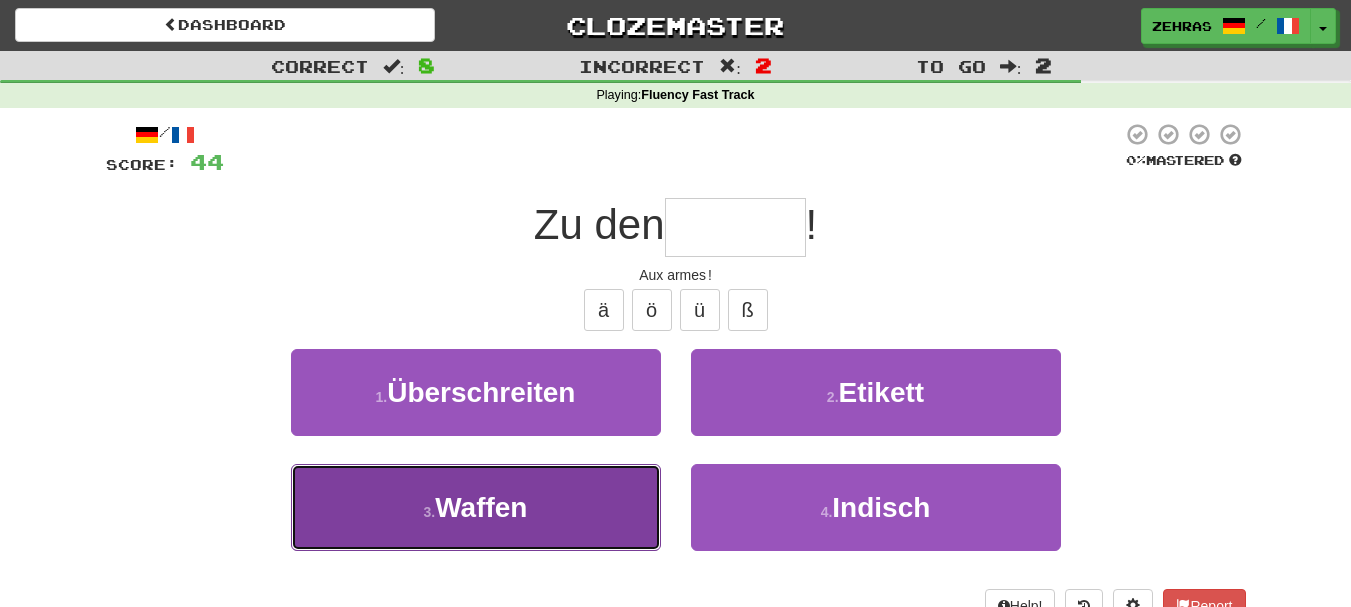 click on "3 .  Waffen" at bounding box center (476, 507) 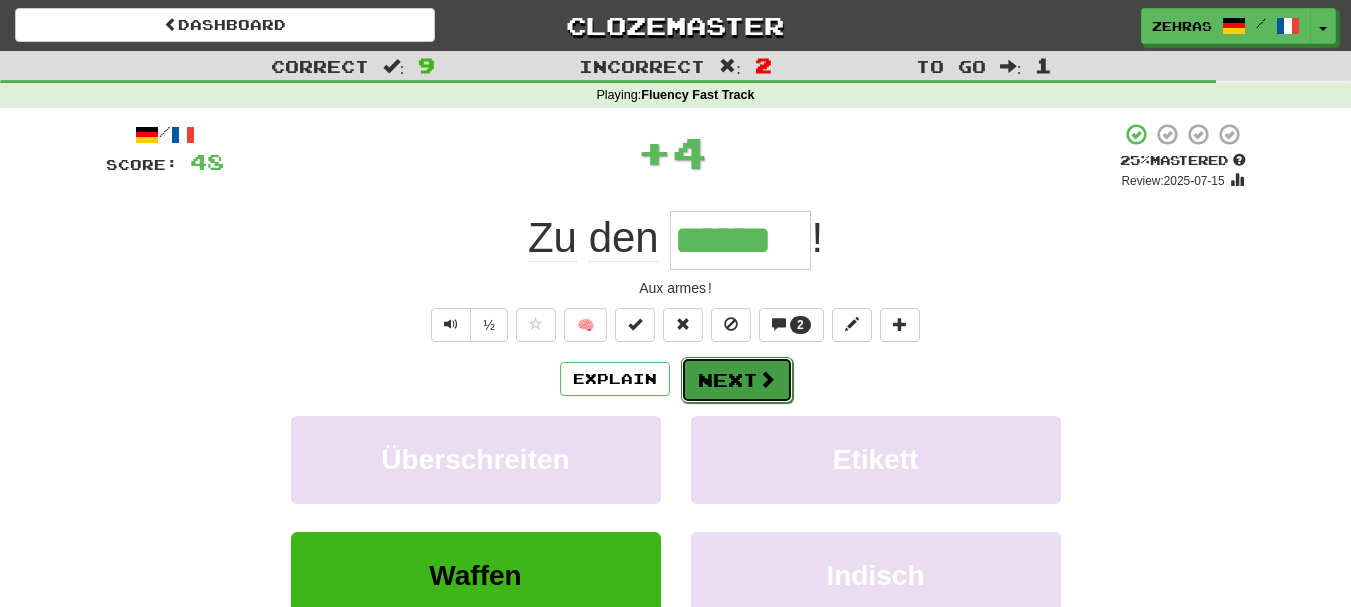 click on "Next" at bounding box center [737, 380] 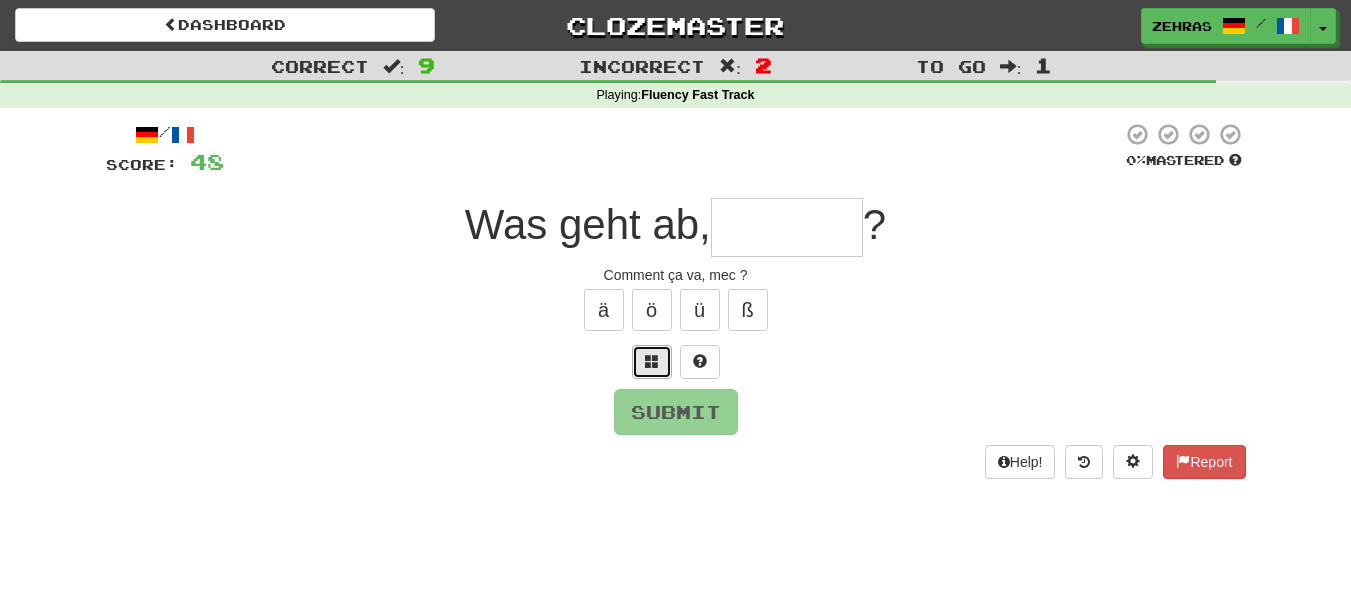click at bounding box center (652, 361) 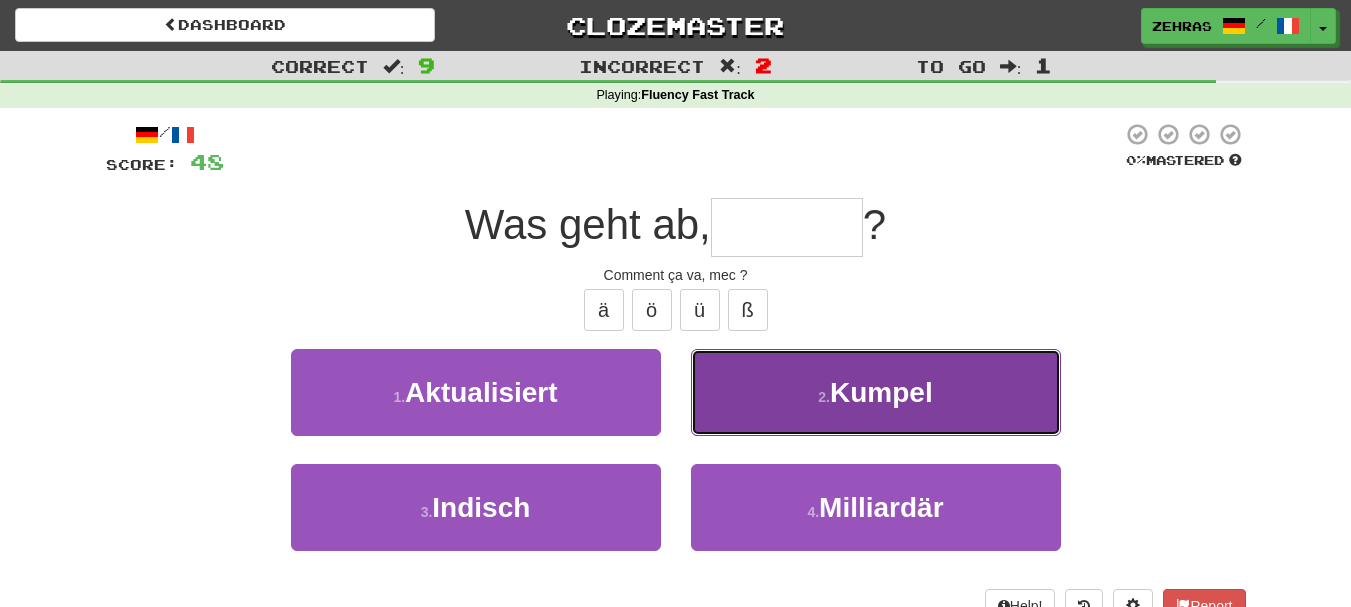 click on "2 .  Kumpel" at bounding box center [876, 392] 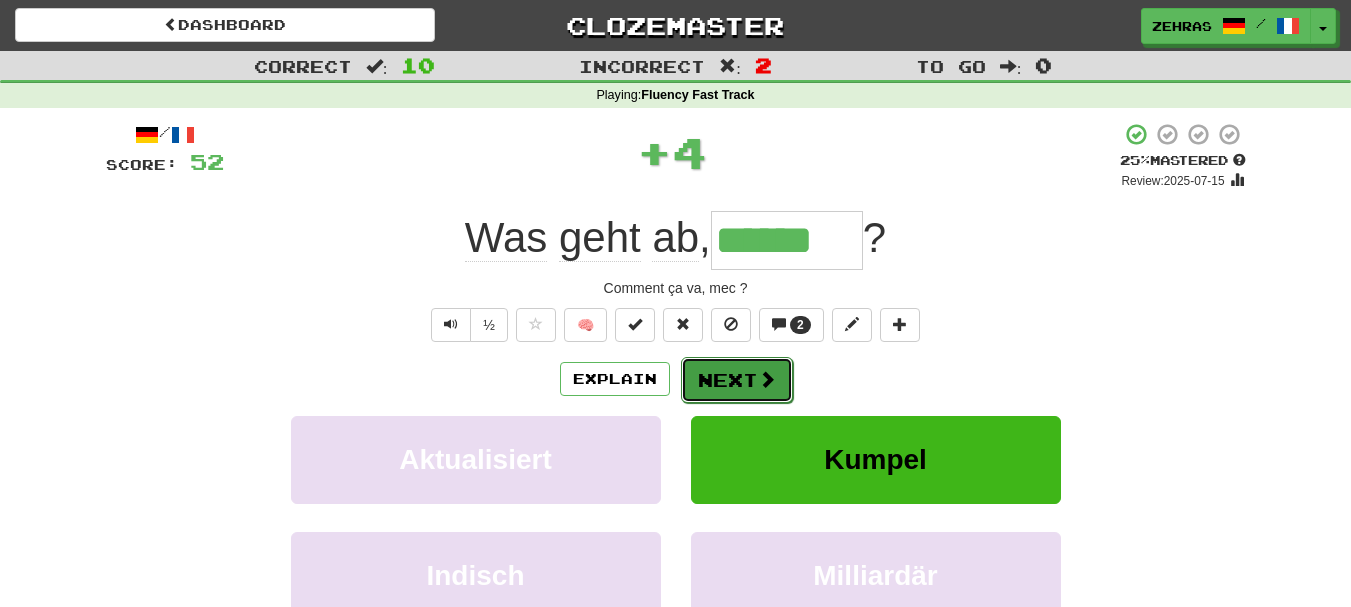 click on "Next" at bounding box center [737, 380] 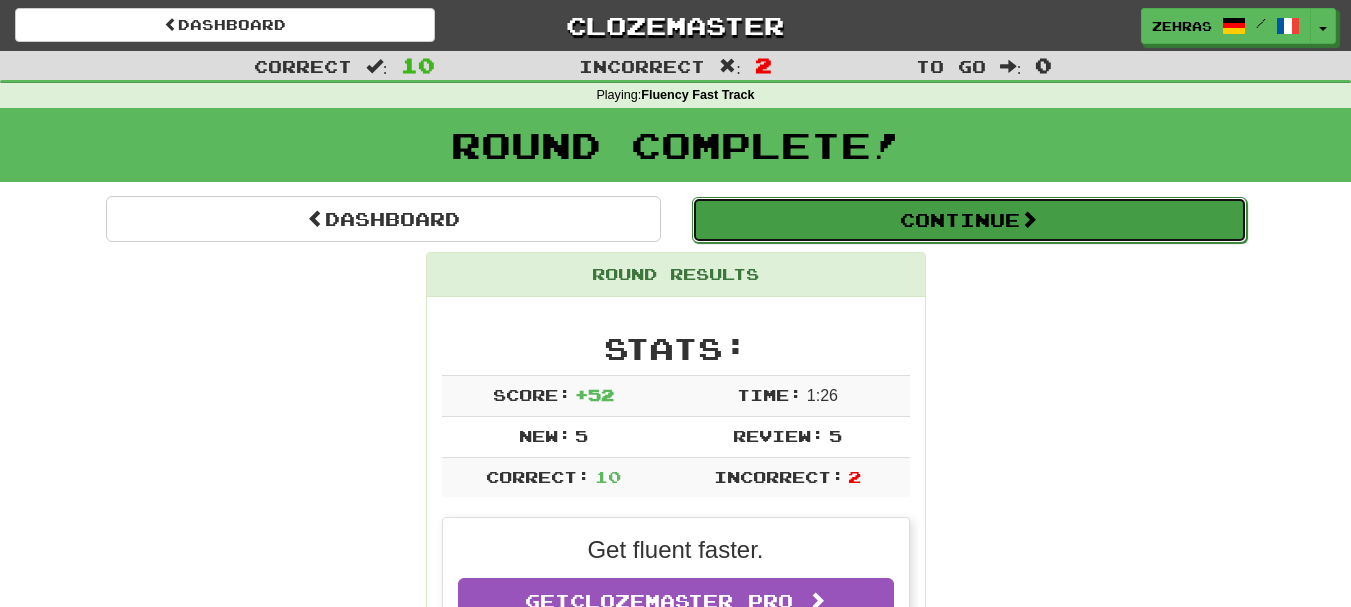click on "Continue" at bounding box center (969, 220) 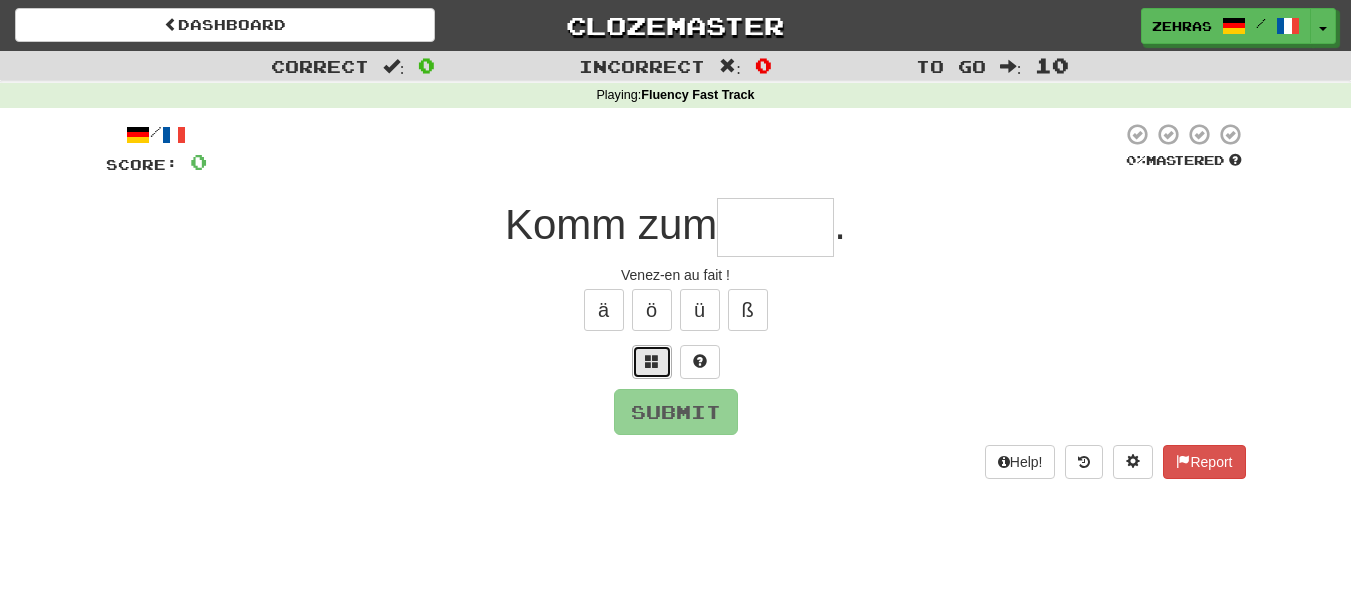 click at bounding box center (652, 361) 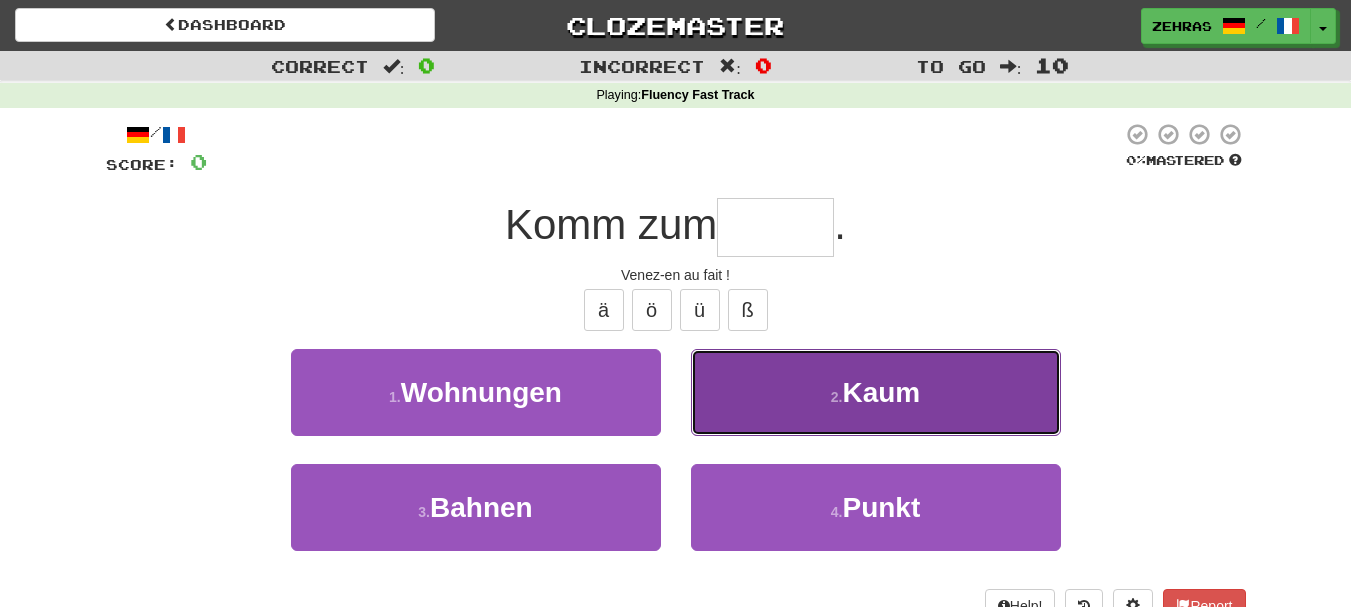 click on "2 .  Kaum" at bounding box center [876, 392] 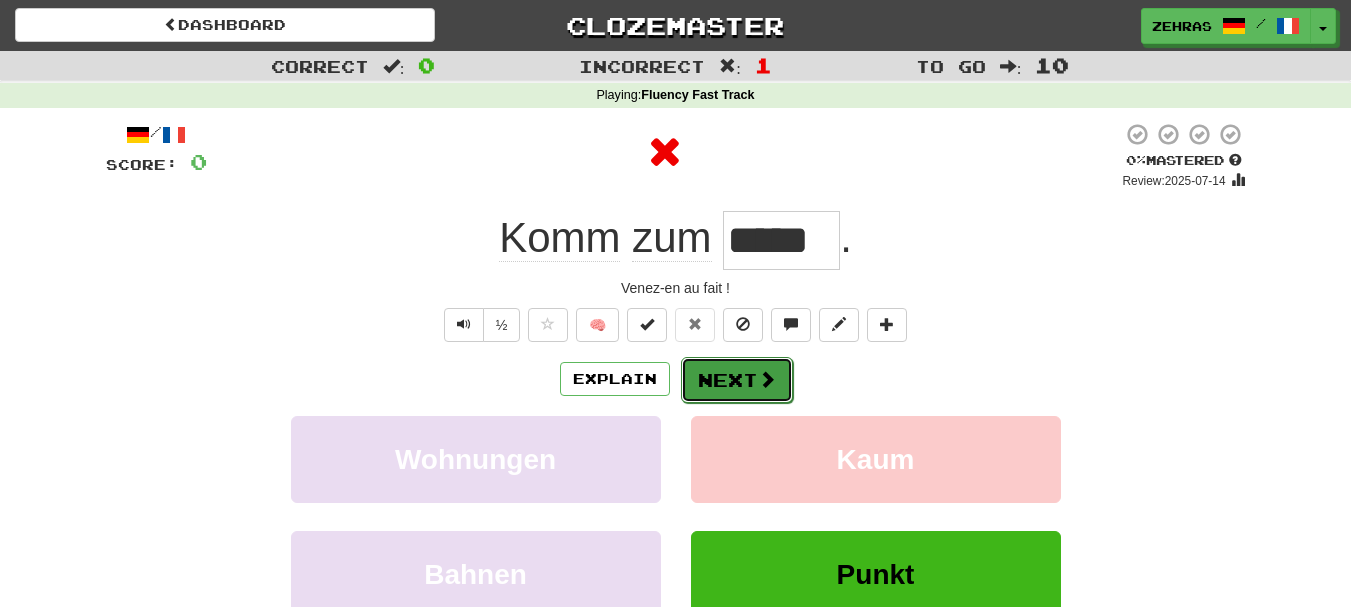 click on "Next" at bounding box center (737, 380) 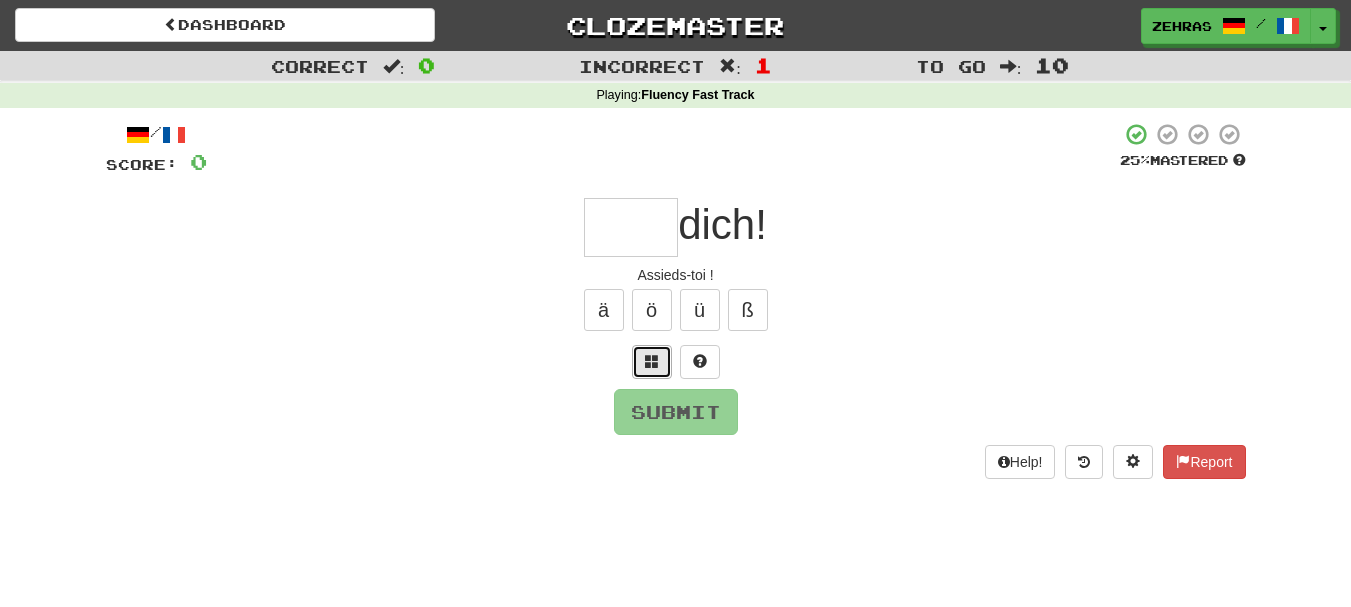 click at bounding box center (652, 361) 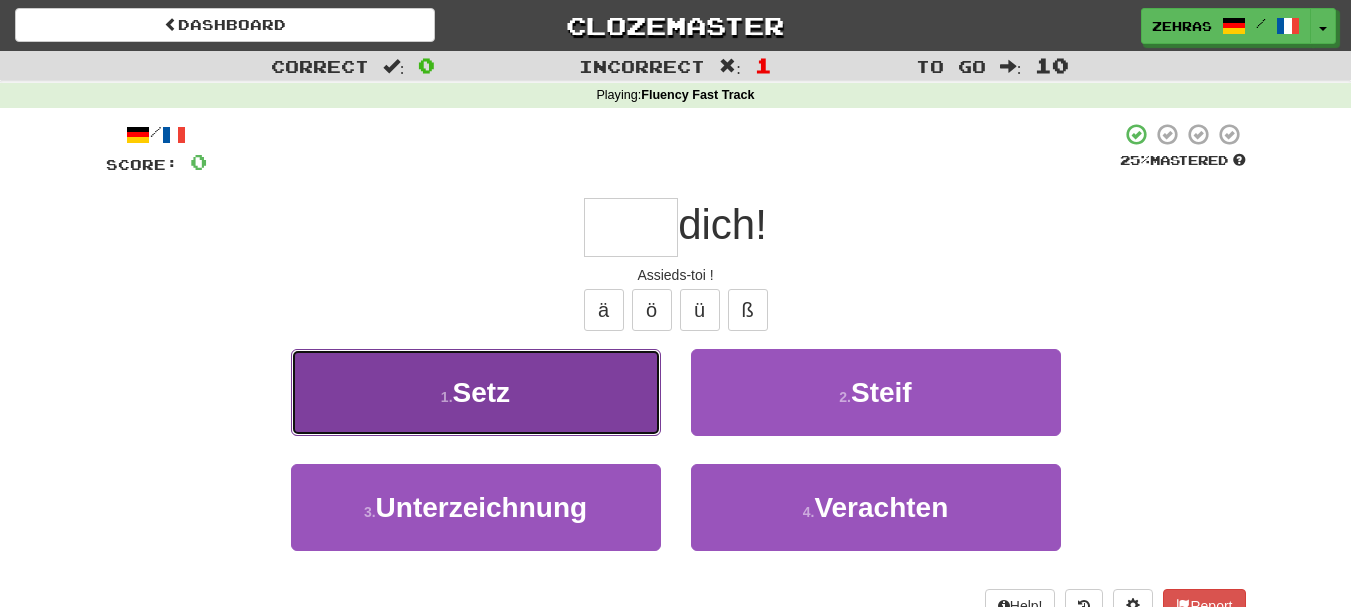 click on "1 .  Setz" at bounding box center (476, 392) 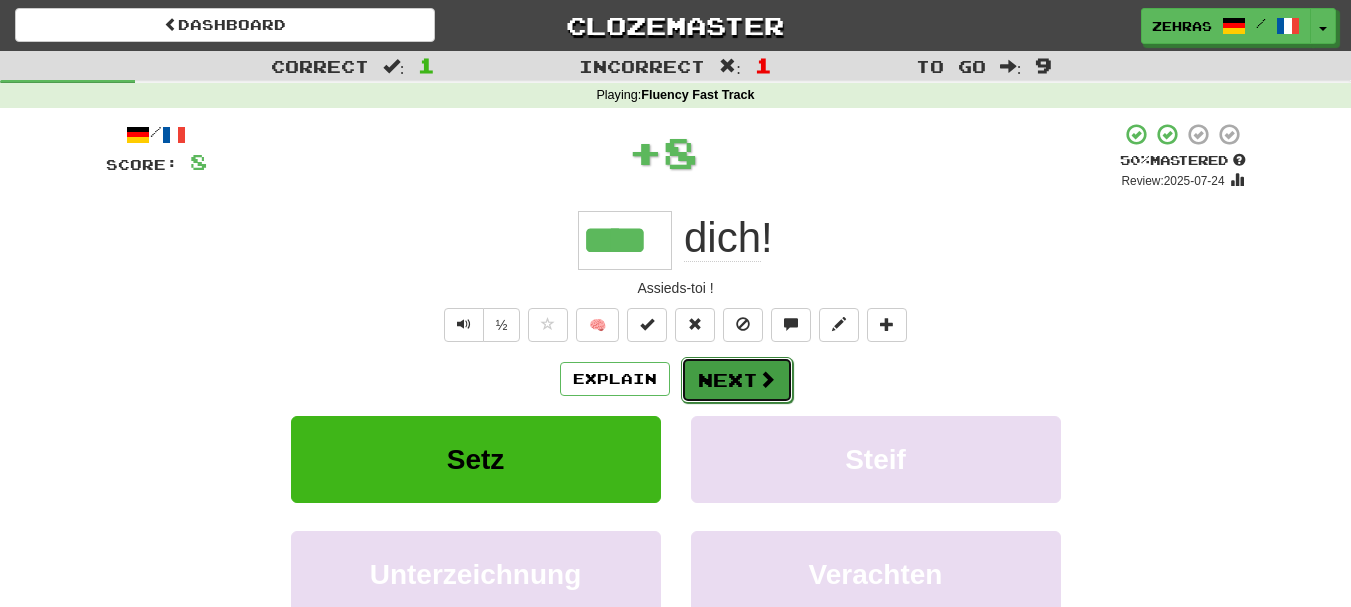 click on "Next" at bounding box center [737, 380] 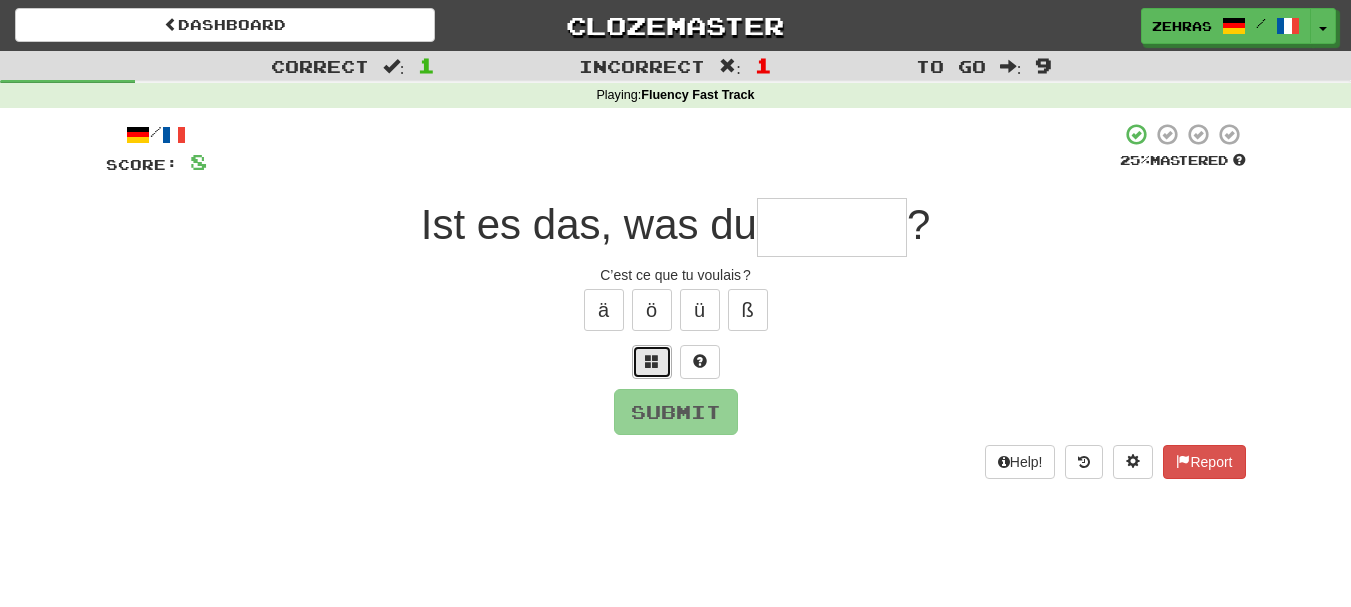 click at bounding box center [652, 361] 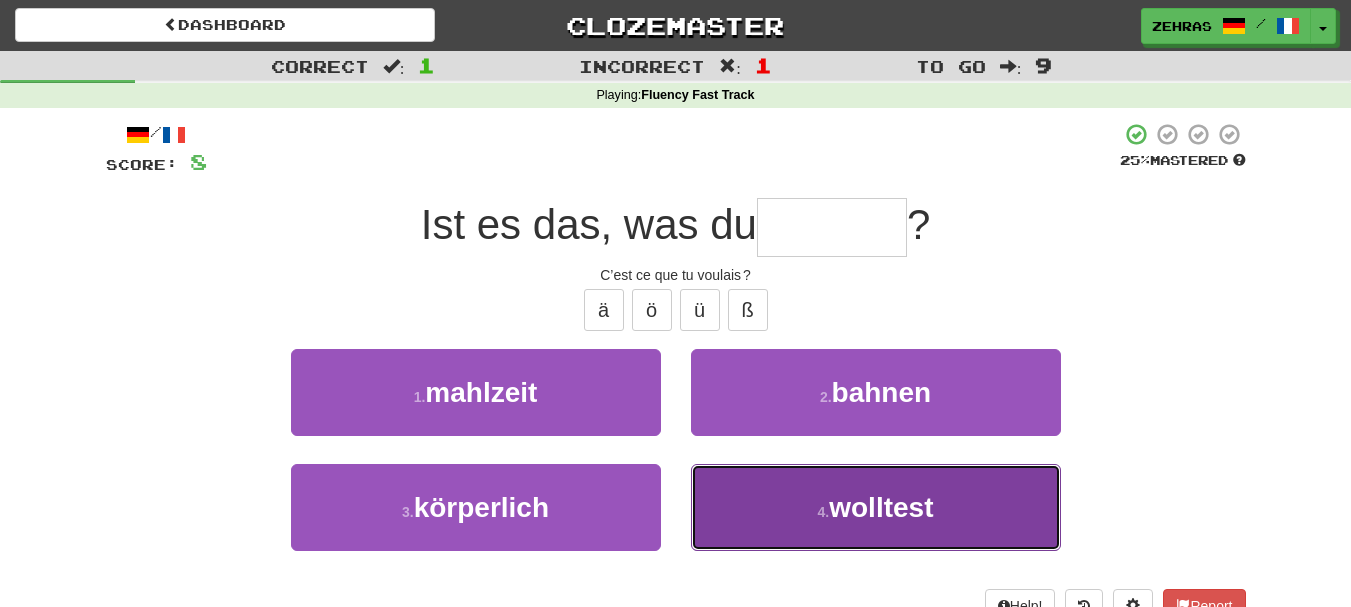 click on "4 .  wolltest" at bounding box center (876, 507) 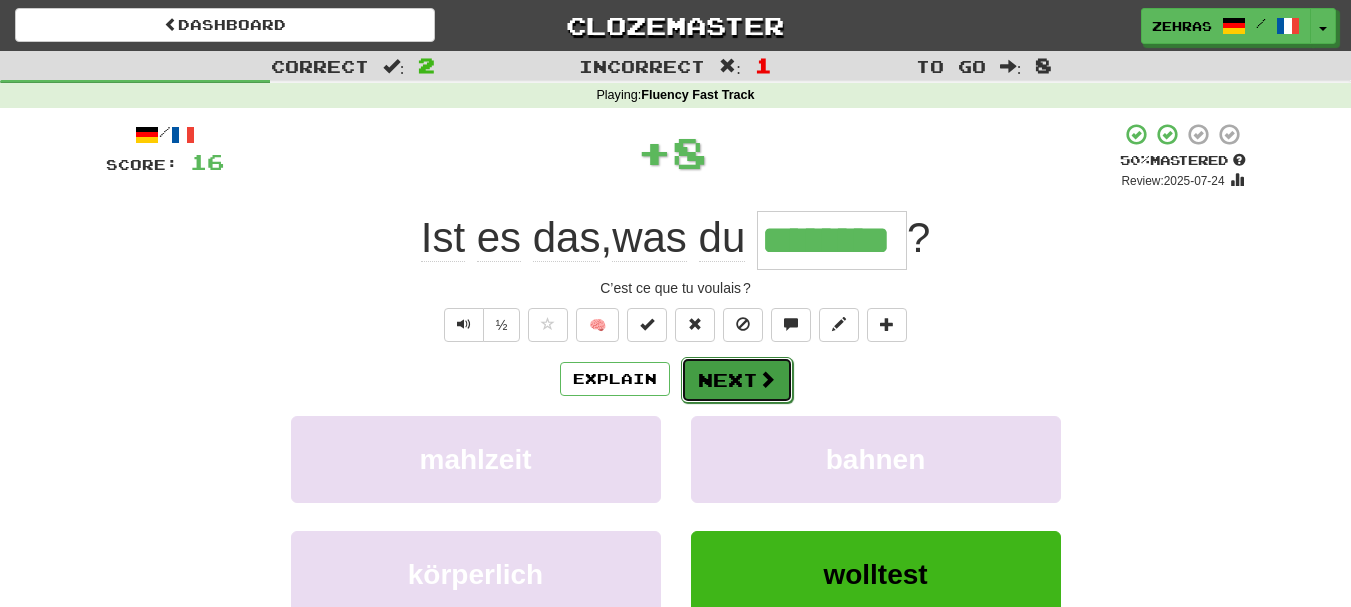 click on "Next" at bounding box center (737, 380) 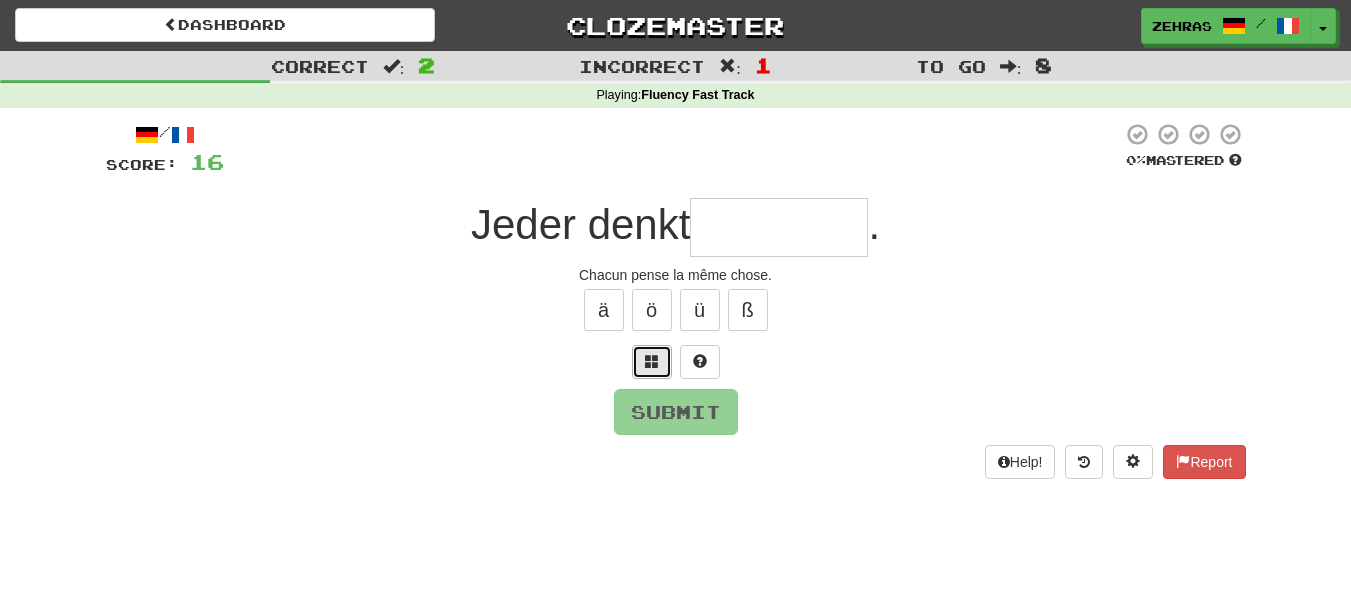 click at bounding box center (652, 361) 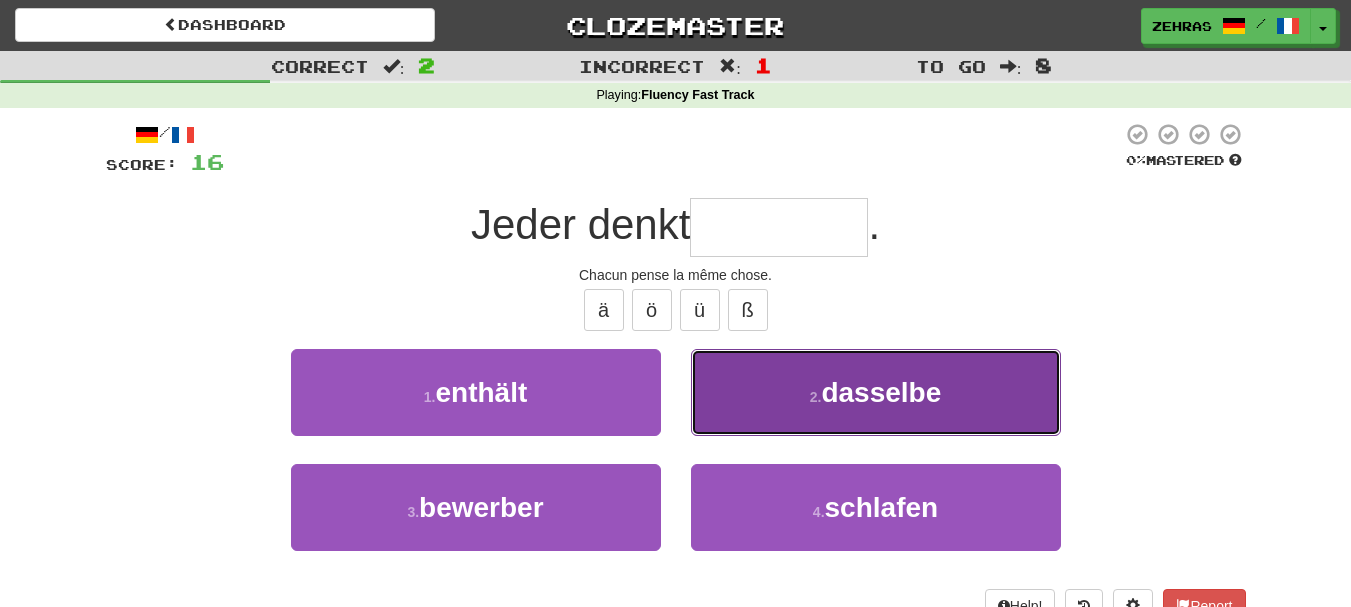 click on "2 .  dasselbe" at bounding box center [876, 392] 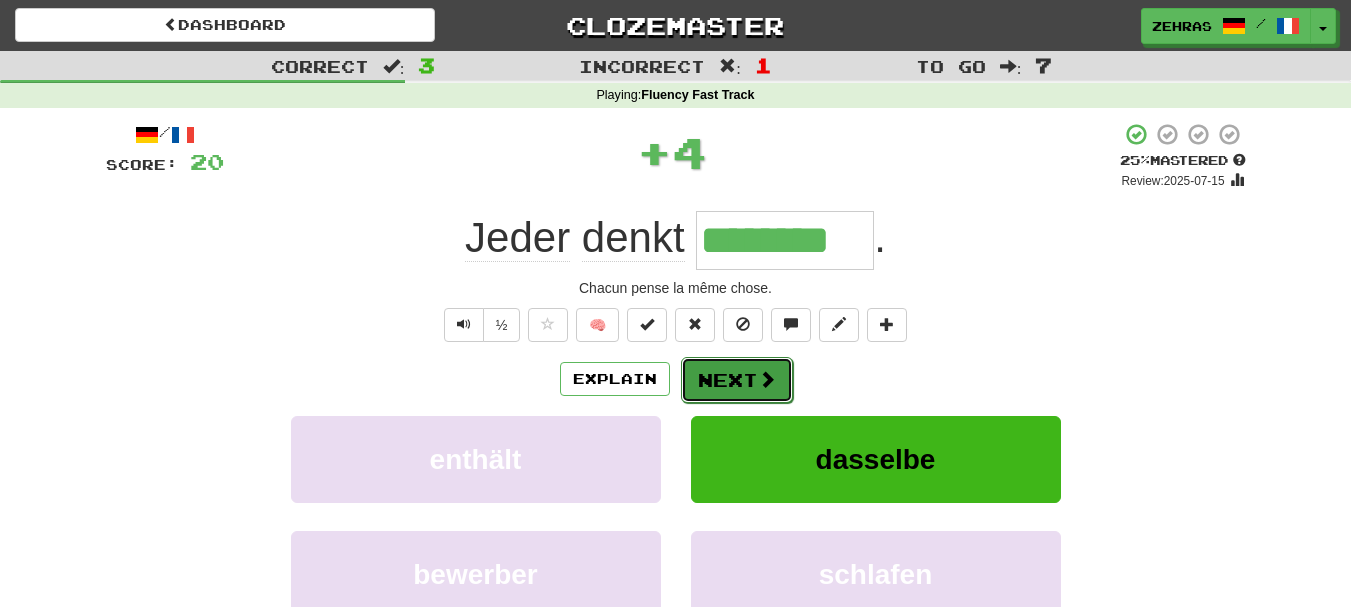 click on "Next" at bounding box center (737, 380) 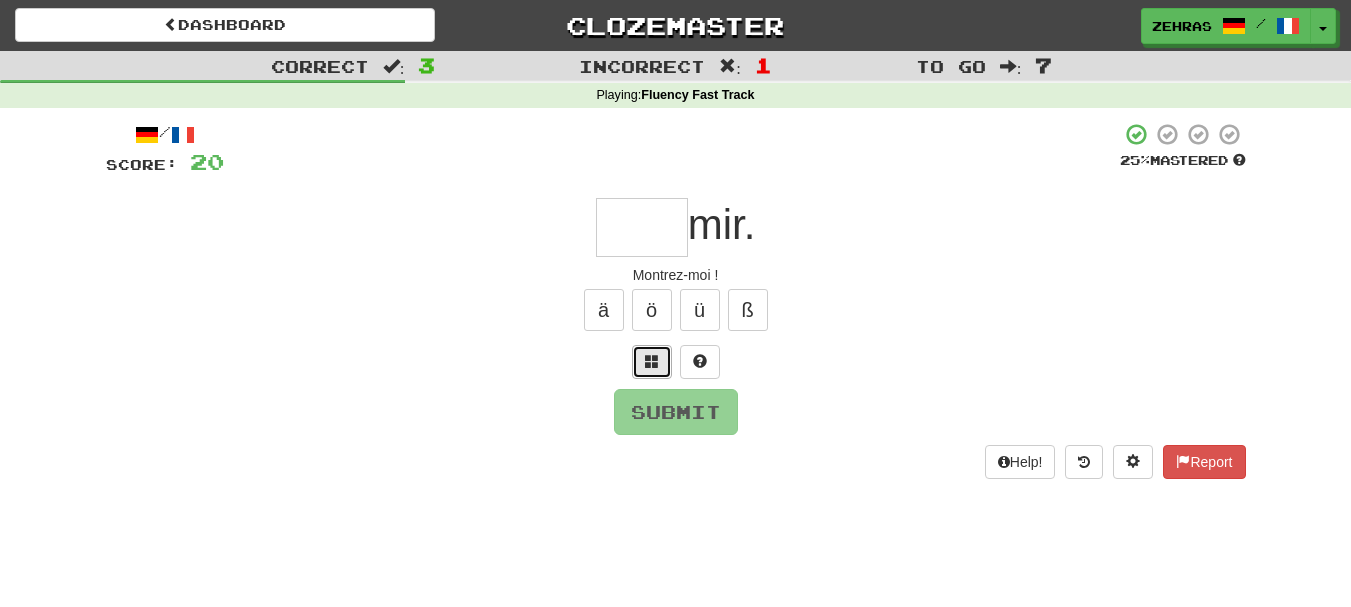 click at bounding box center [652, 361] 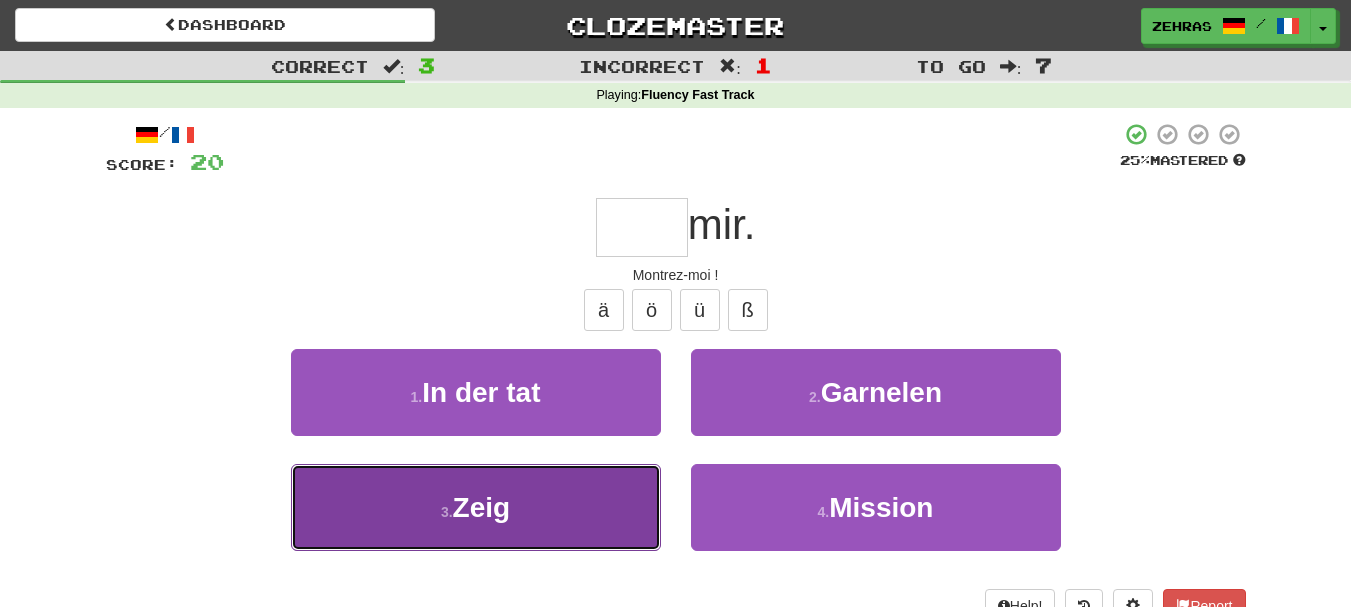 click on "3 .  Zeig" at bounding box center (476, 507) 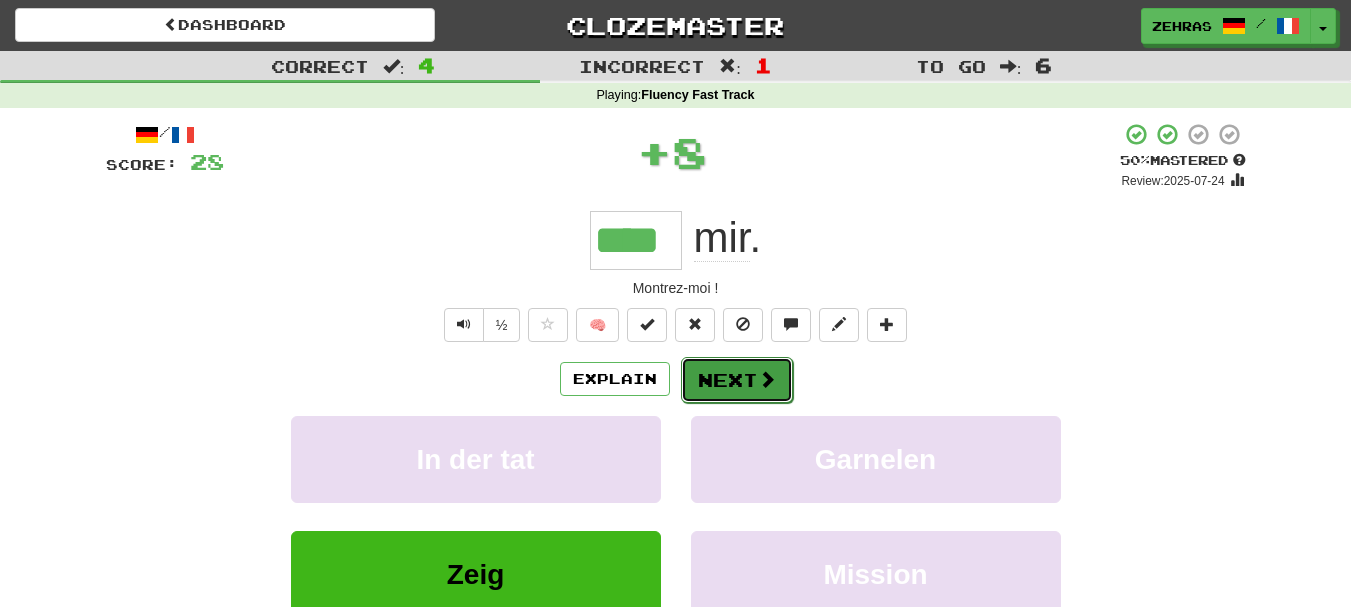 click on "Next" at bounding box center (737, 380) 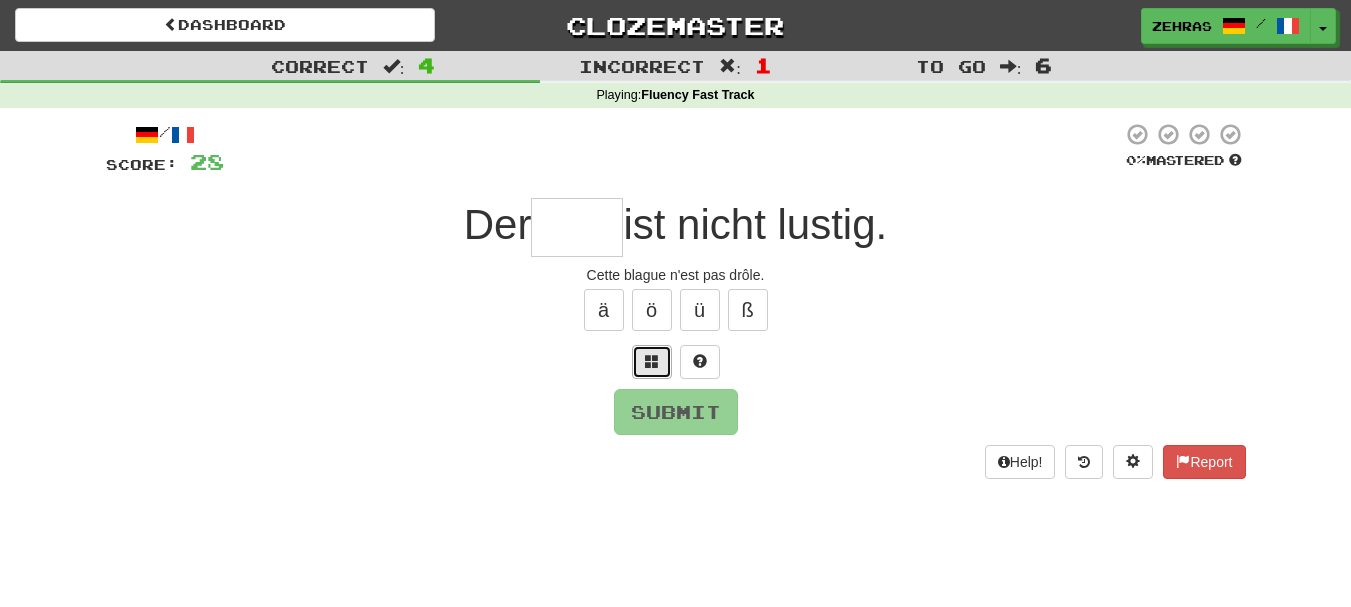 click at bounding box center [652, 362] 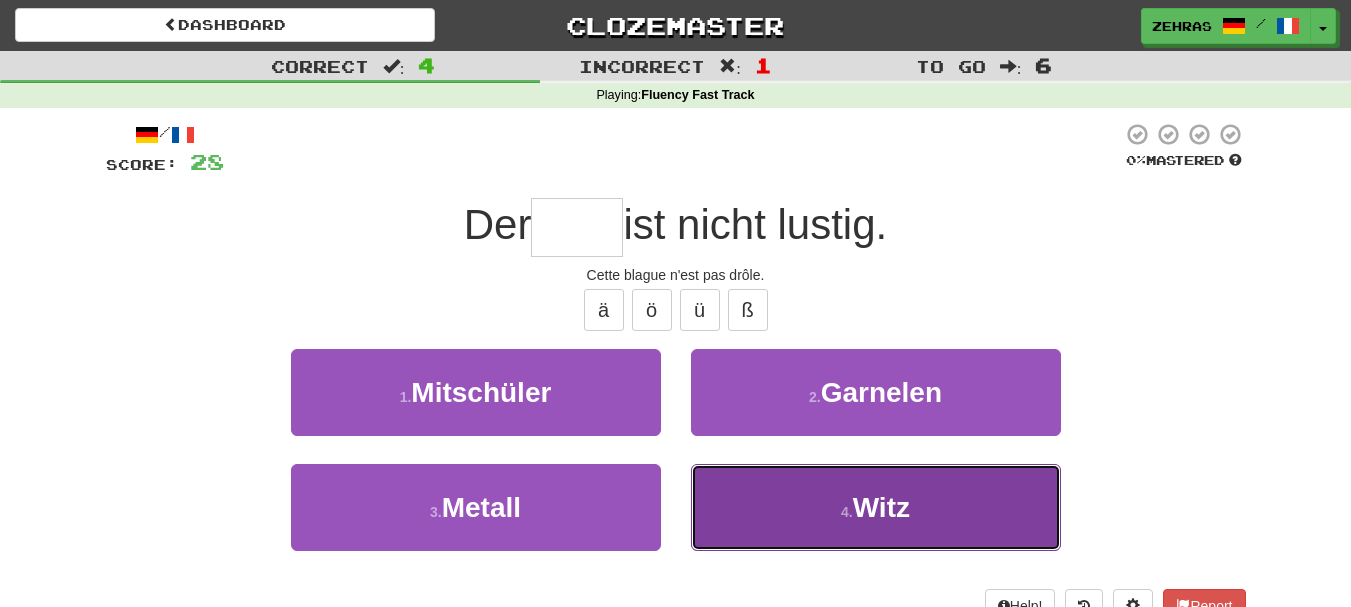 click on "4 .  Witz" at bounding box center [876, 507] 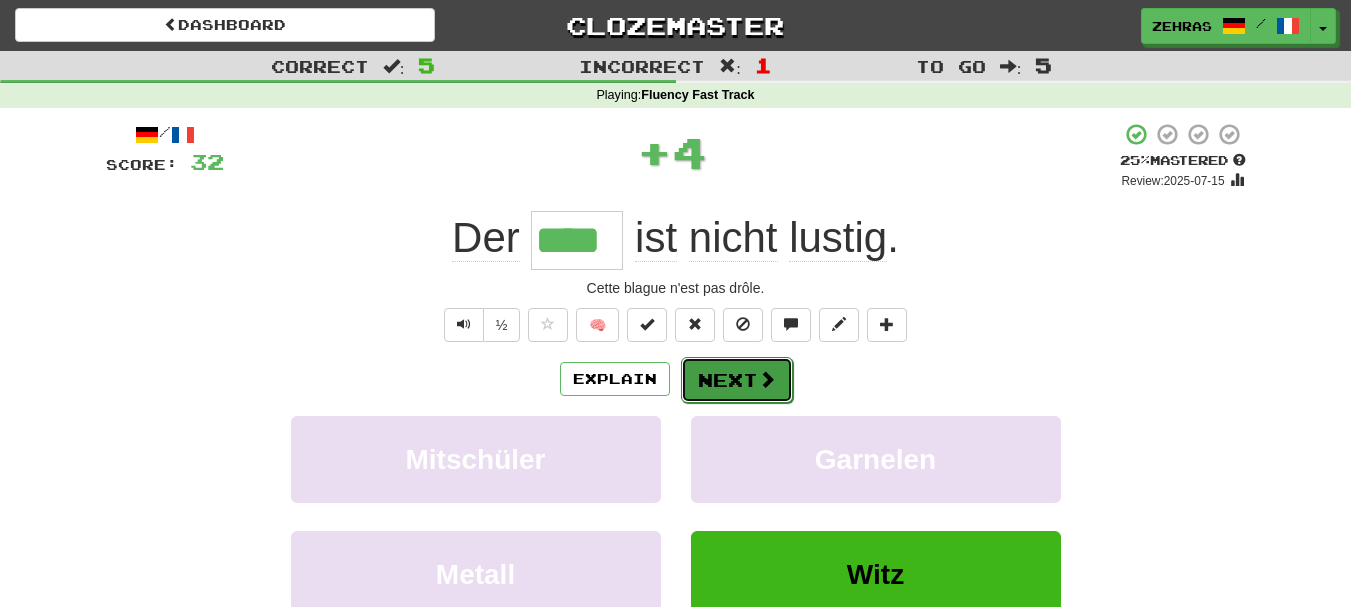 click on "Next" at bounding box center (737, 380) 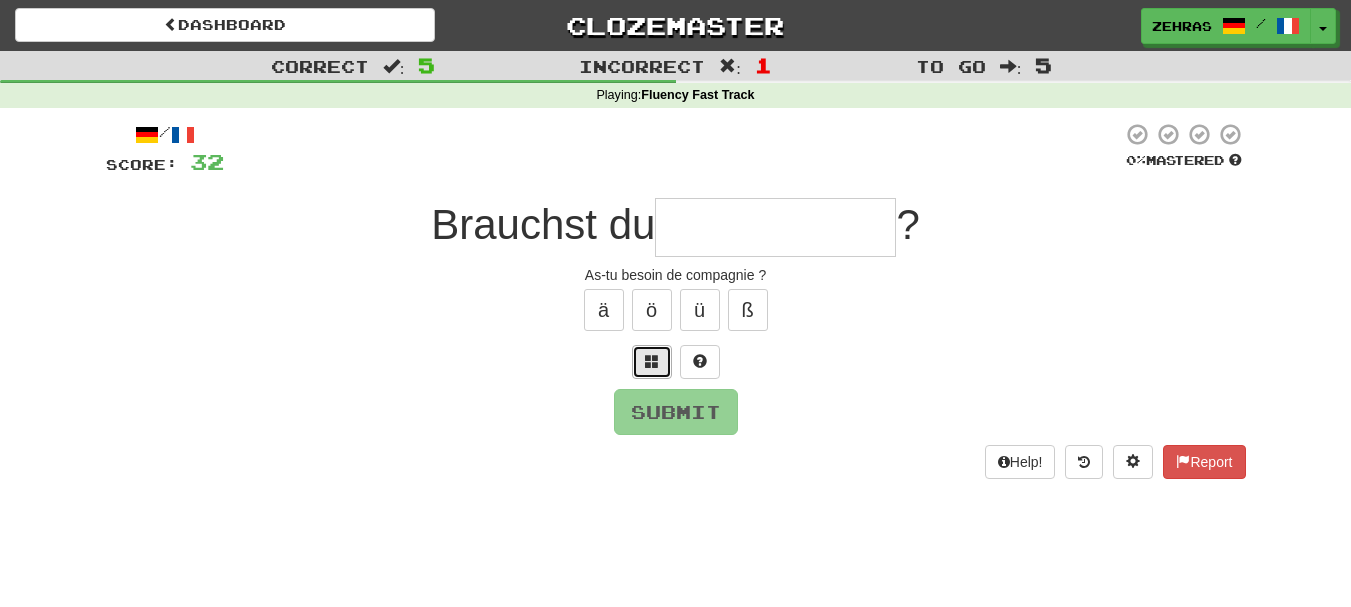 click at bounding box center [652, 362] 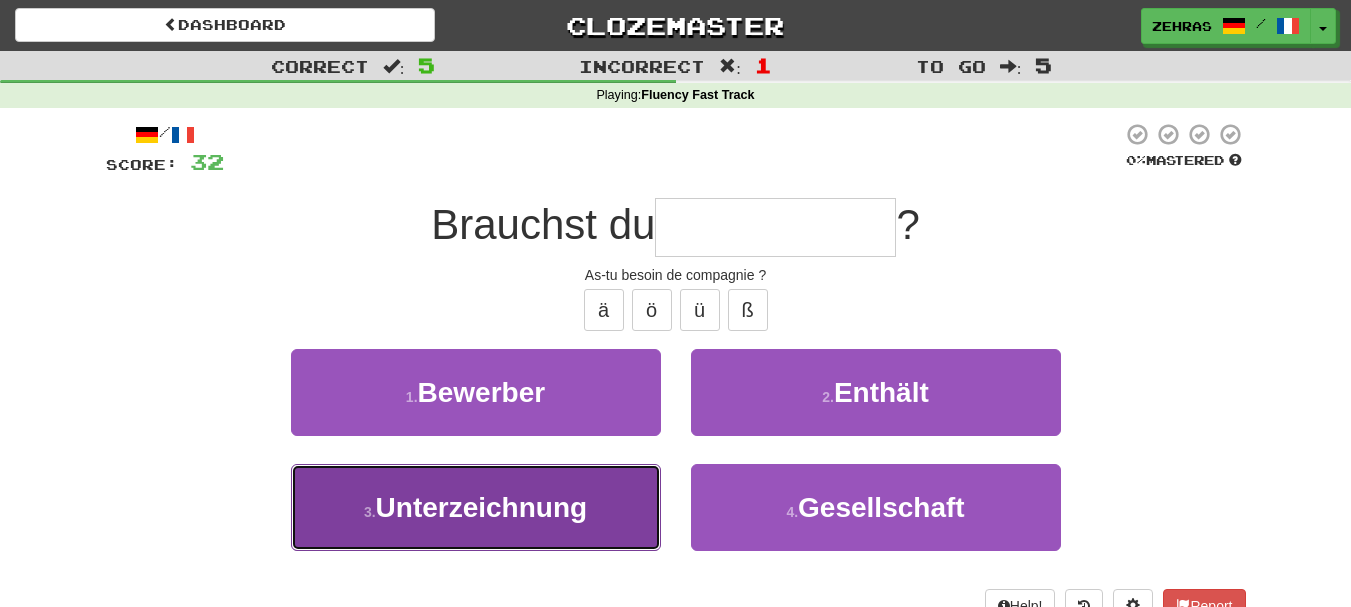 click on "Unterzeichnung" at bounding box center [482, 507] 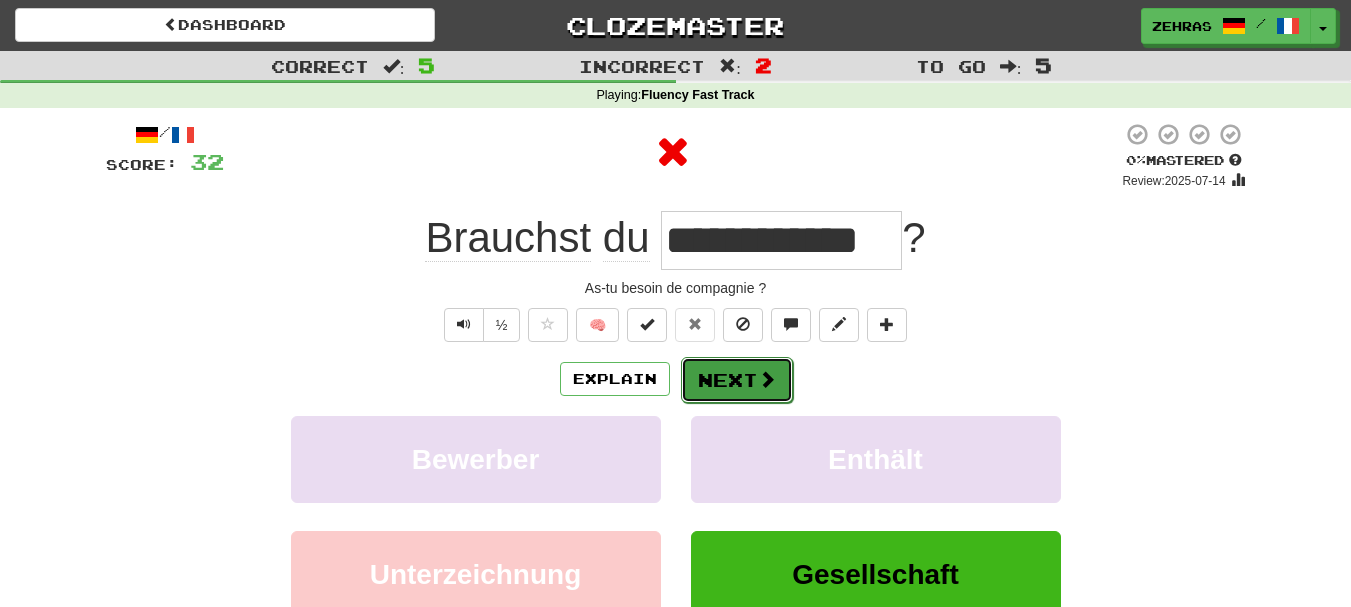 click on "Next" at bounding box center (737, 380) 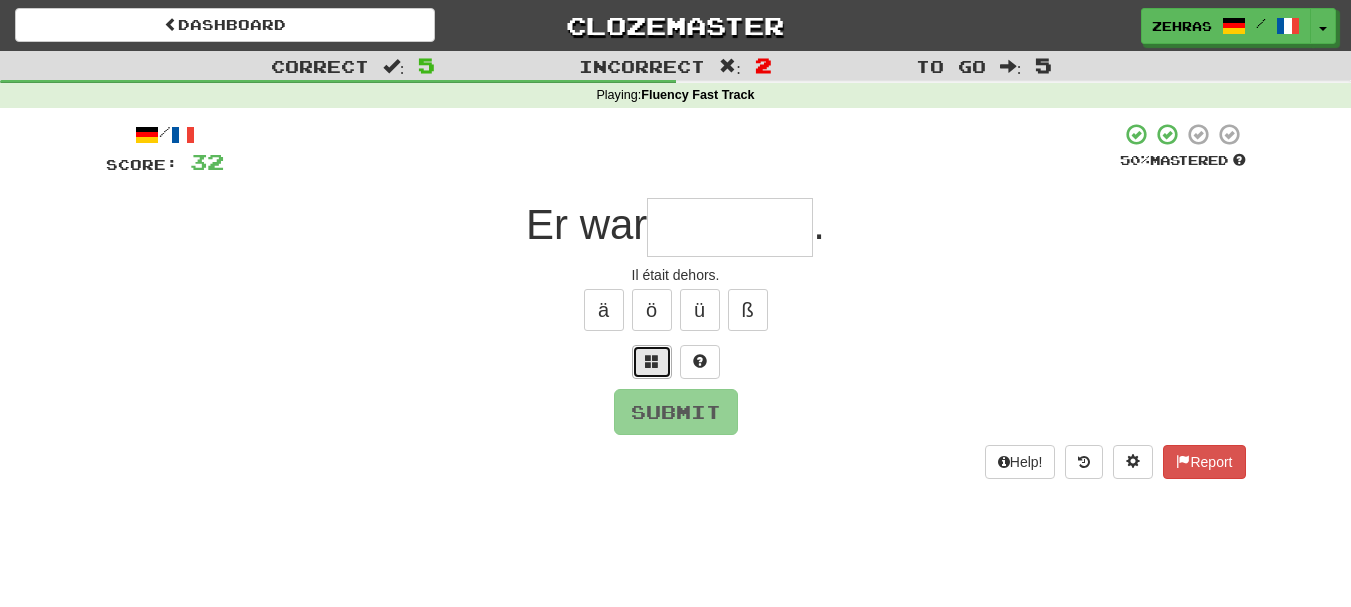 click at bounding box center [652, 361] 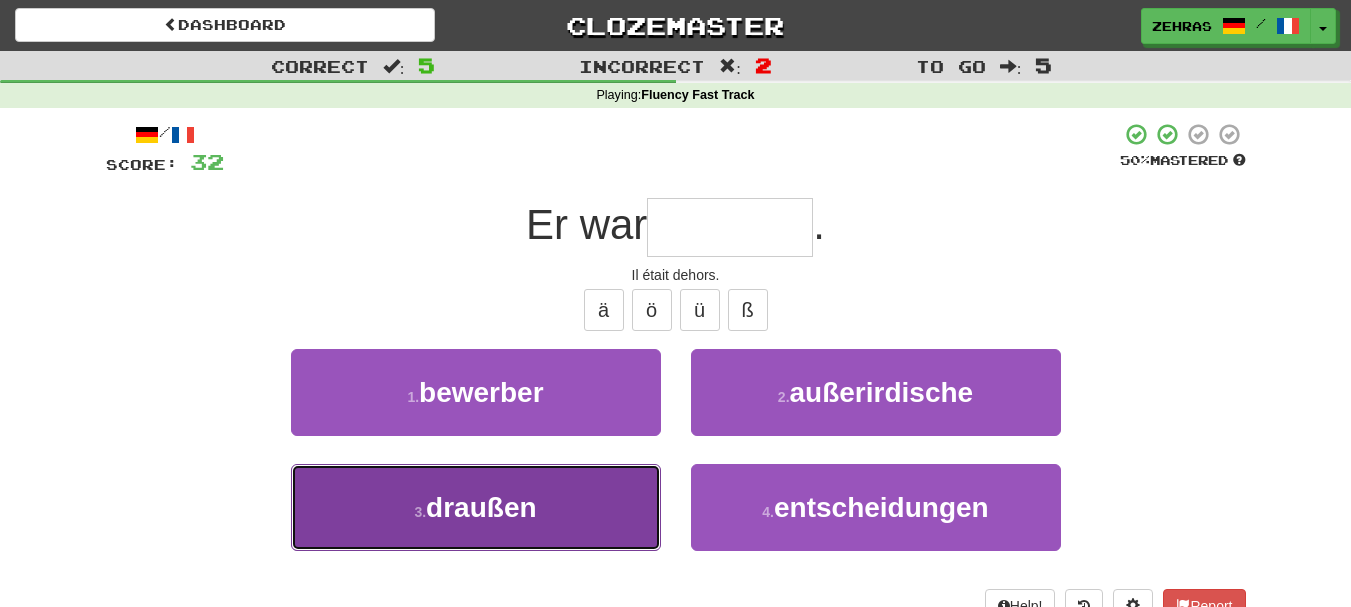 click on "3 .  draußen" at bounding box center (476, 507) 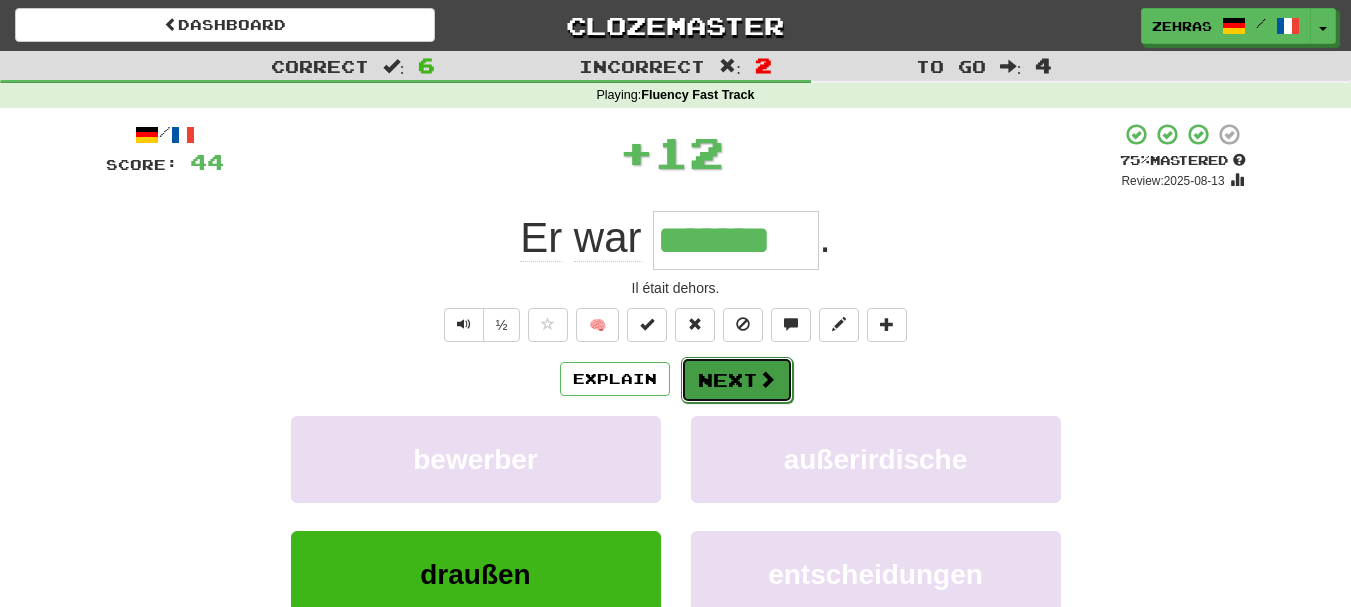 click on "Next" at bounding box center (737, 380) 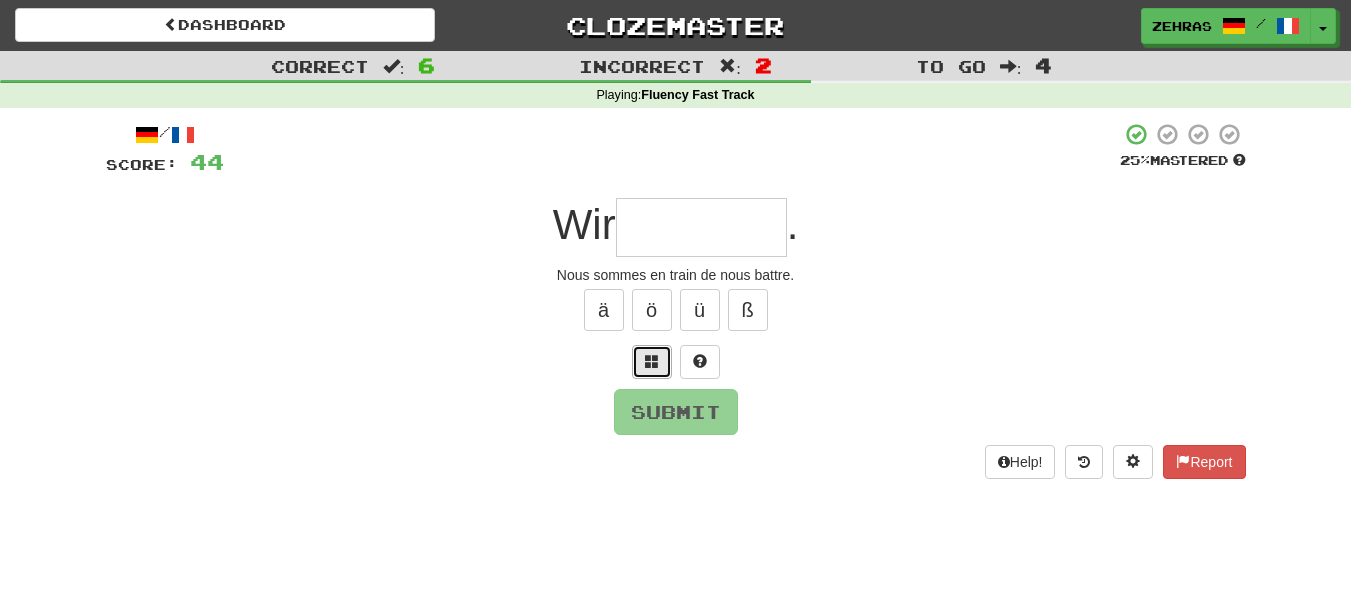 click at bounding box center [652, 361] 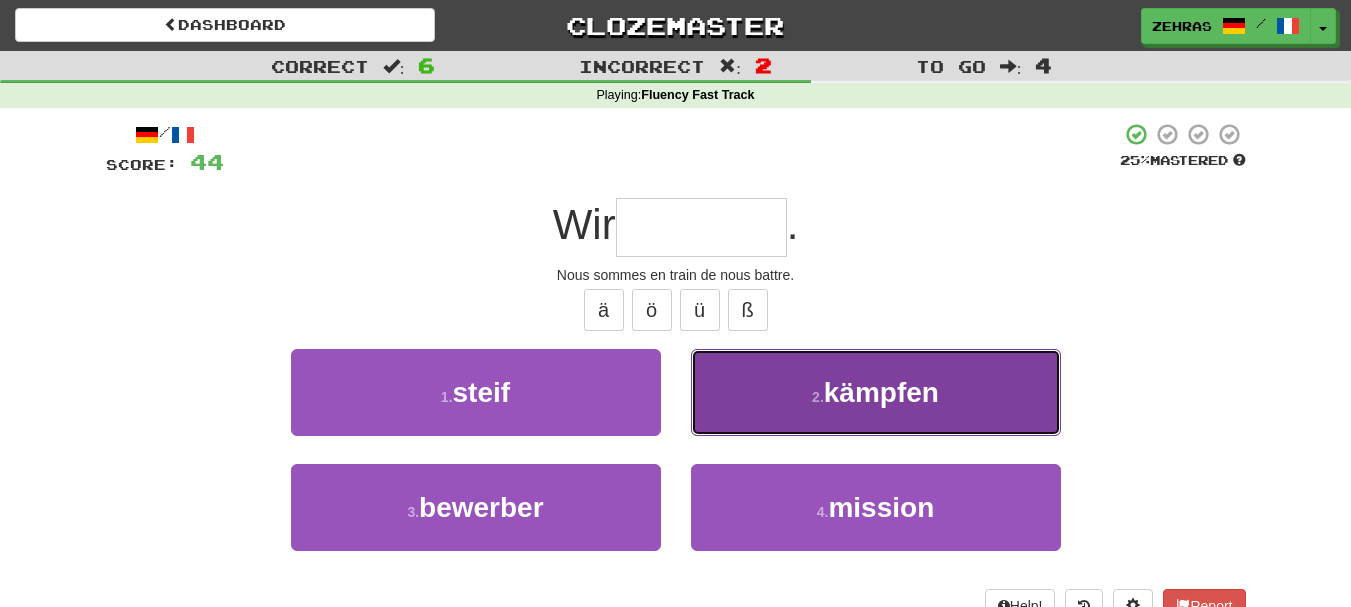 click on "2 .  kämpfen" at bounding box center (876, 392) 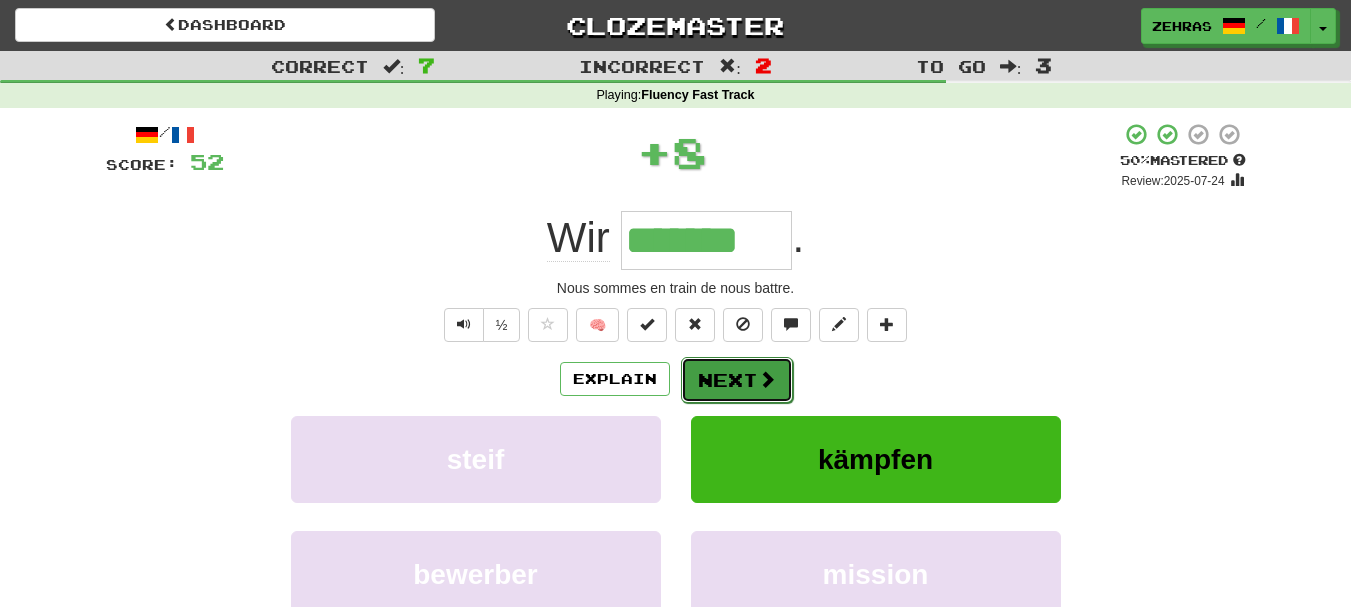 click on "Next" at bounding box center (737, 380) 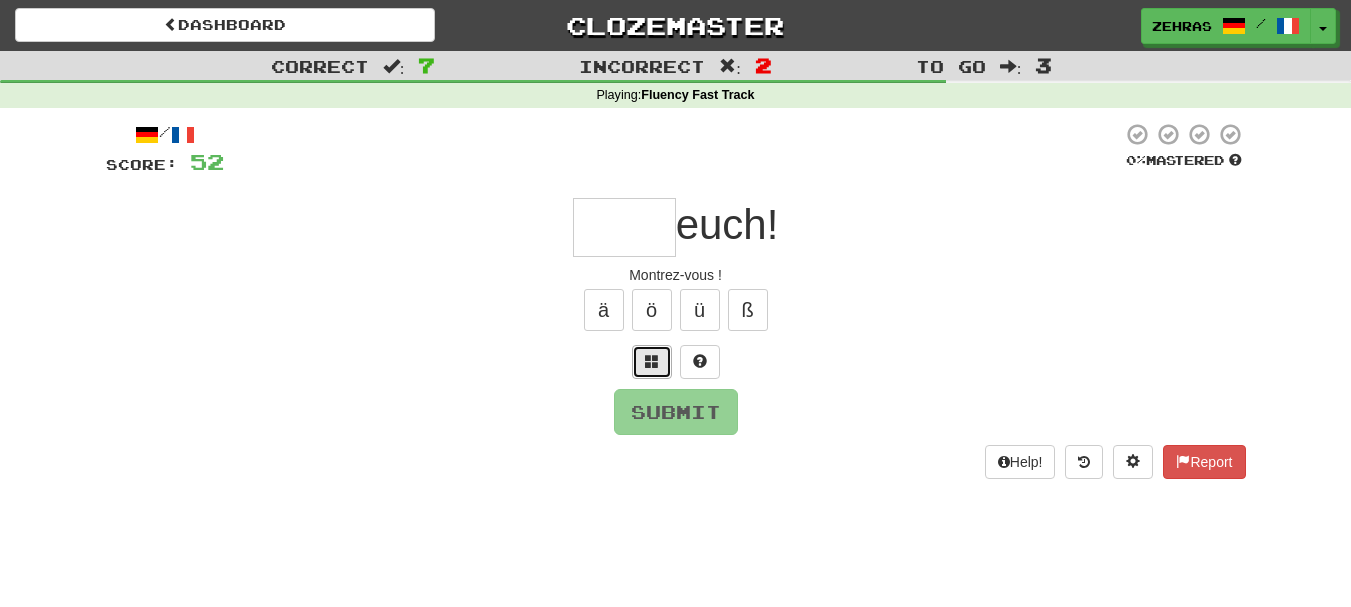 click at bounding box center (652, 361) 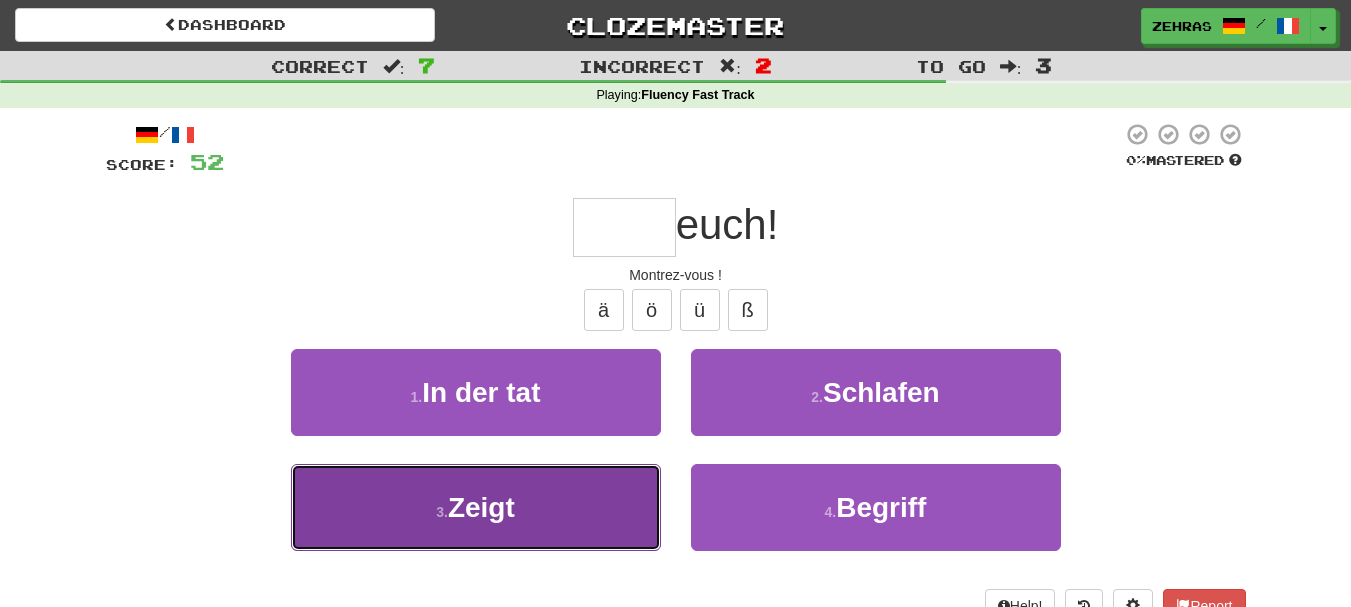 click on "3 .  Zeigt" at bounding box center [476, 507] 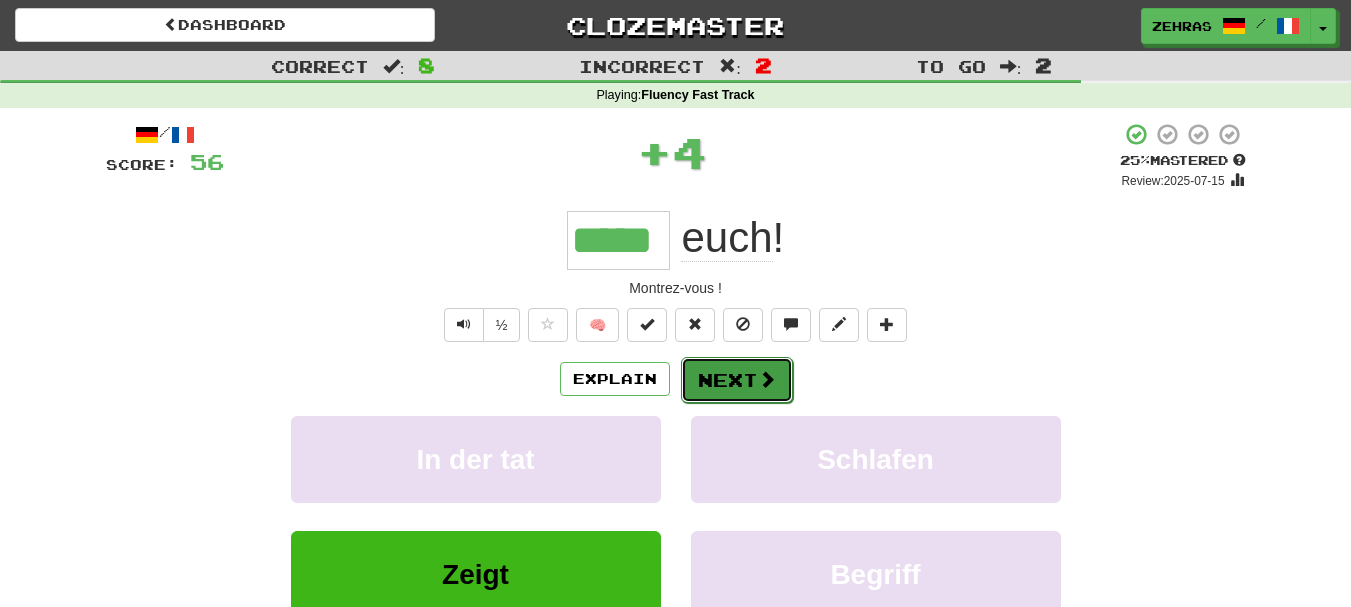 click on "Next" at bounding box center (737, 380) 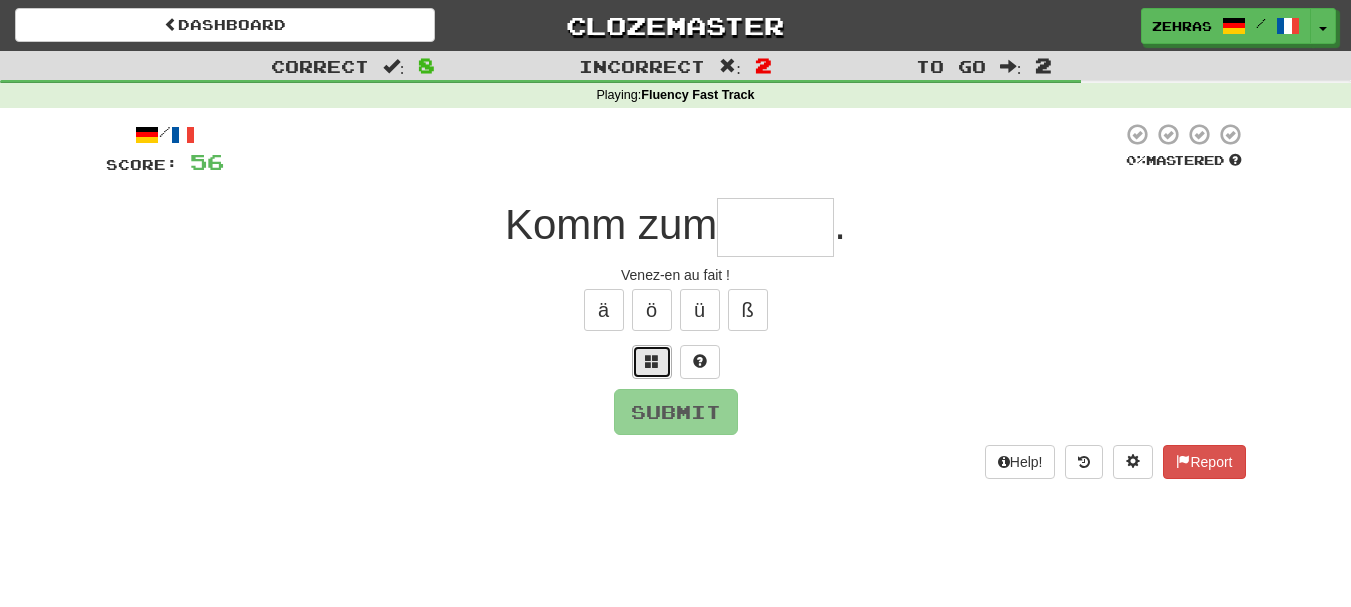 click at bounding box center (652, 361) 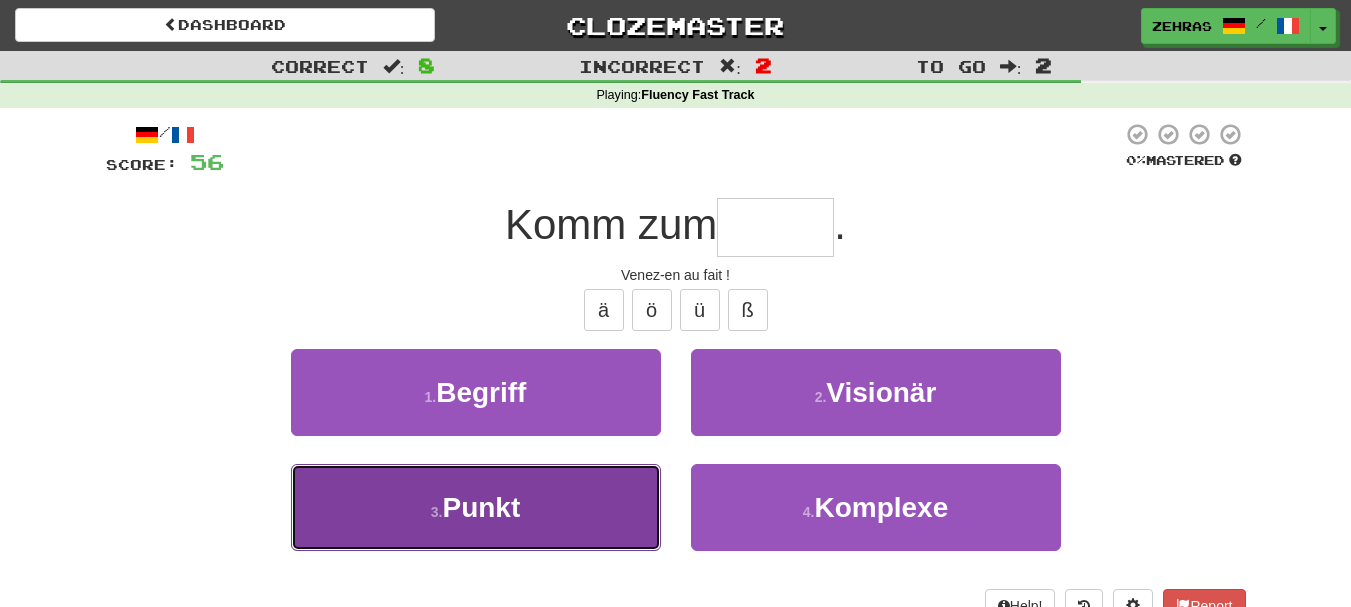 click on "3 .  Punkt" at bounding box center [476, 507] 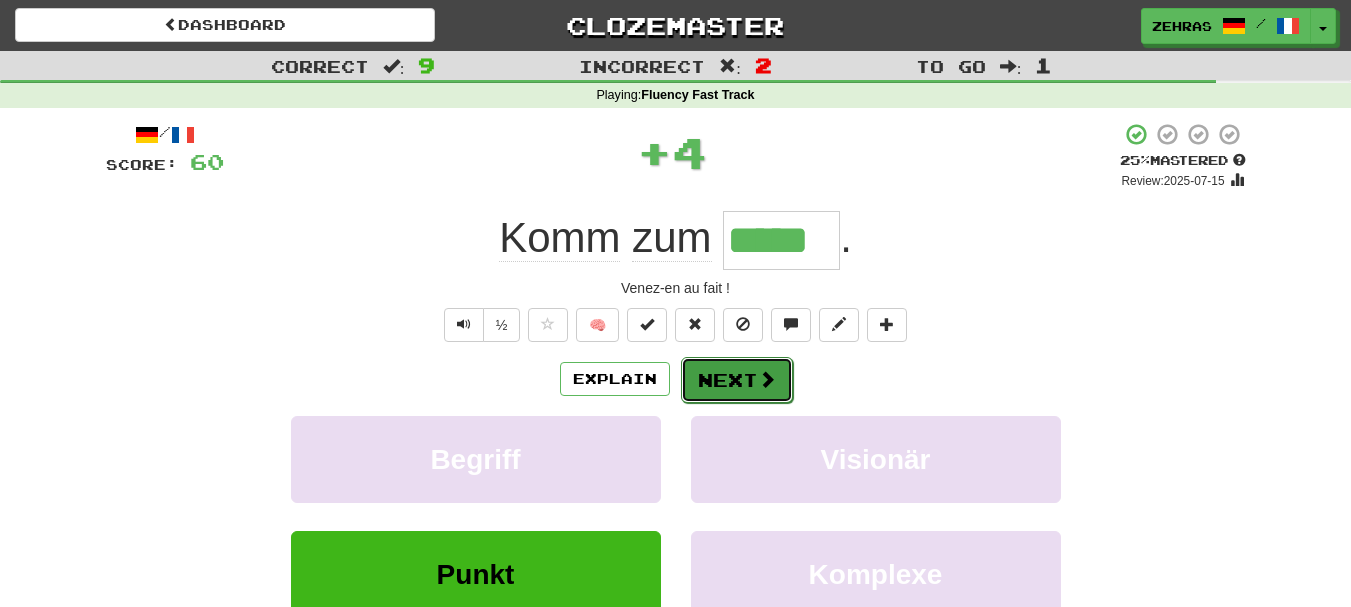 click on "Next" at bounding box center (737, 380) 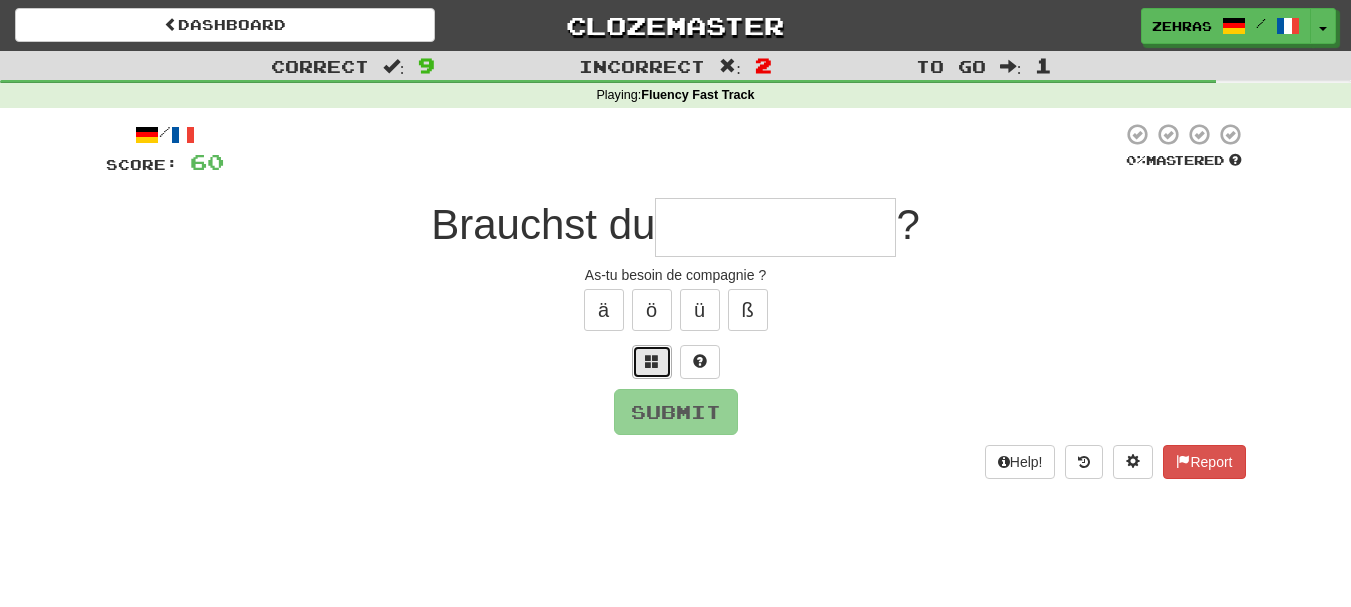 click at bounding box center [652, 361] 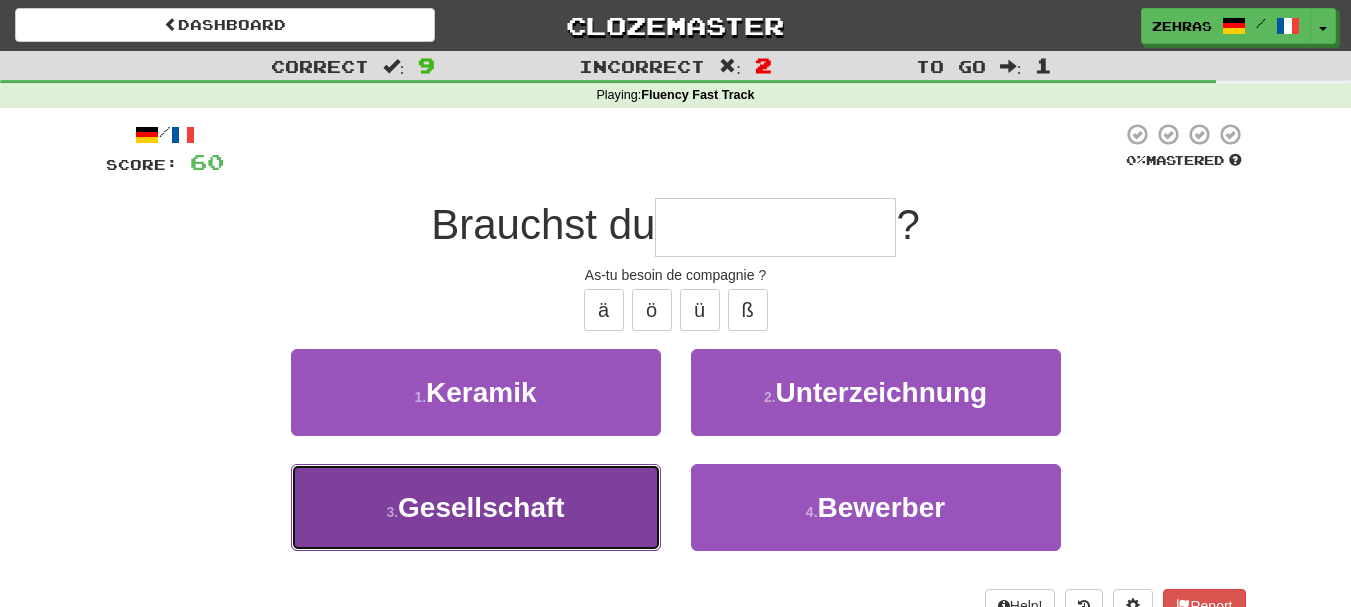 click on "Gesellschaft" at bounding box center (481, 507) 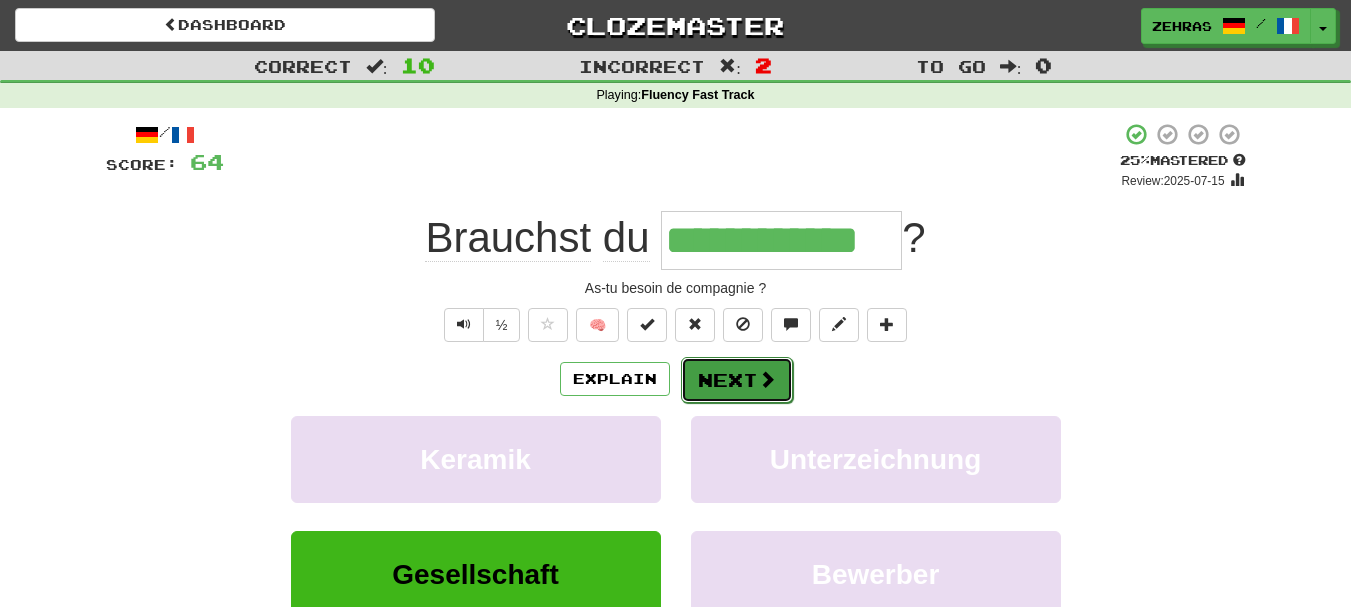 click on "Next" at bounding box center (737, 380) 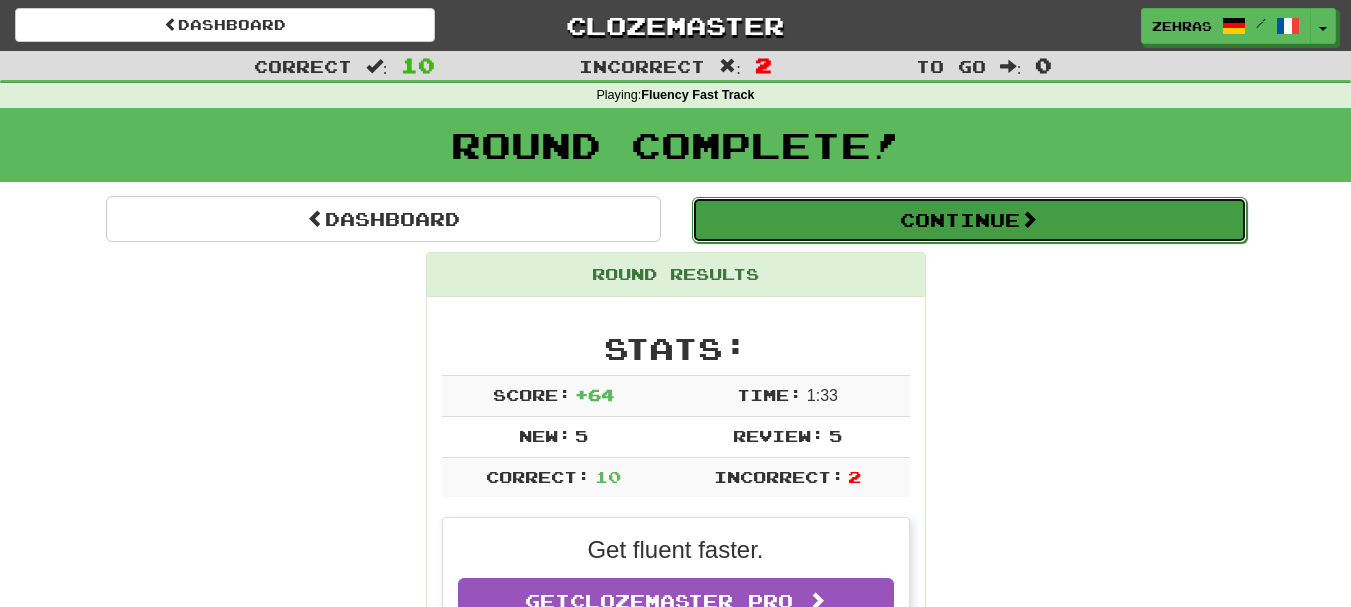 click on "Continue" at bounding box center [969, 220] 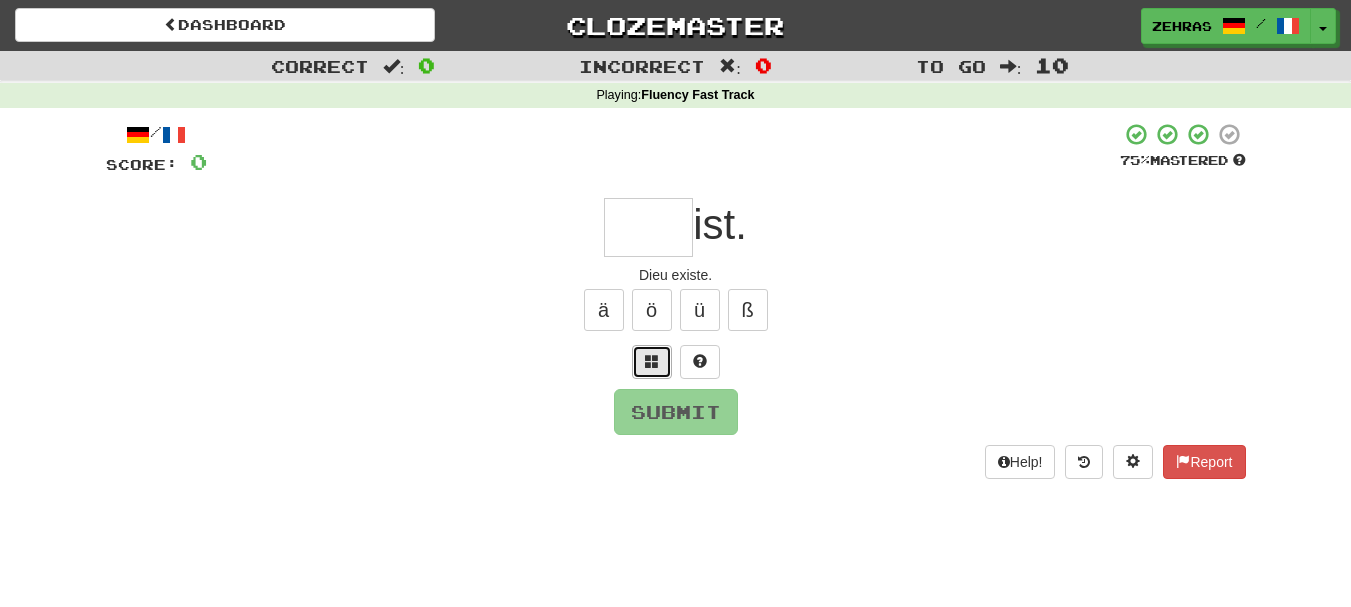 click at bounding box center [652, 362] 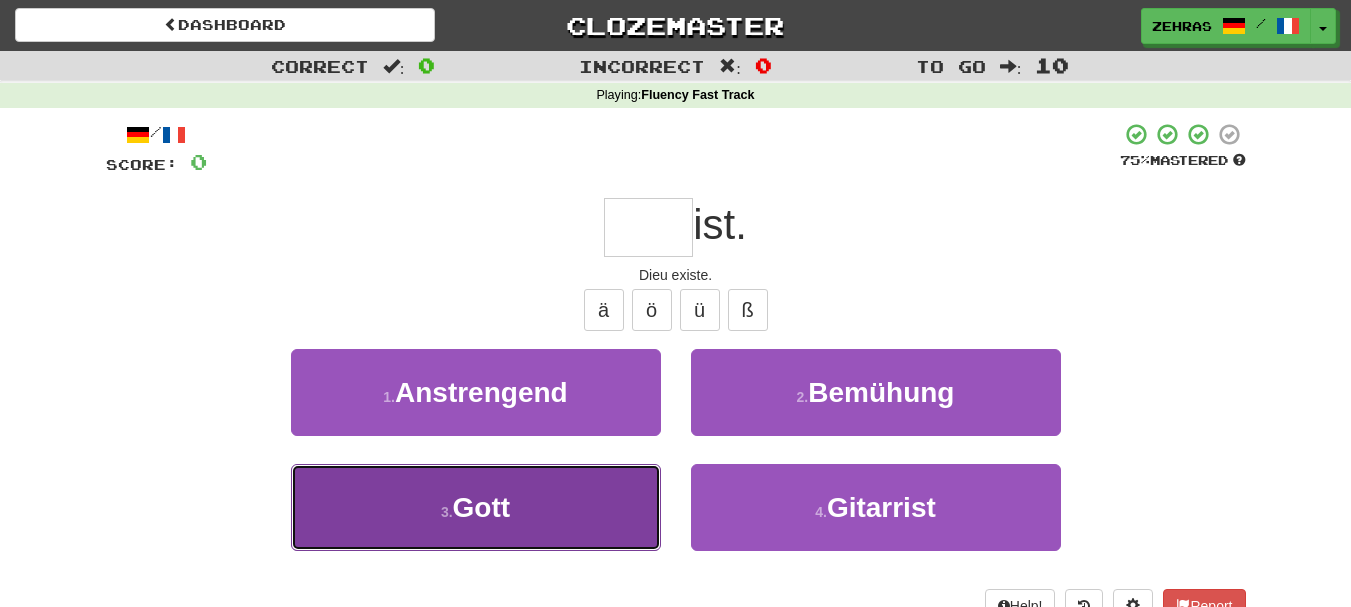 click on "3 .  Gott" at bounding box center (476, 507) 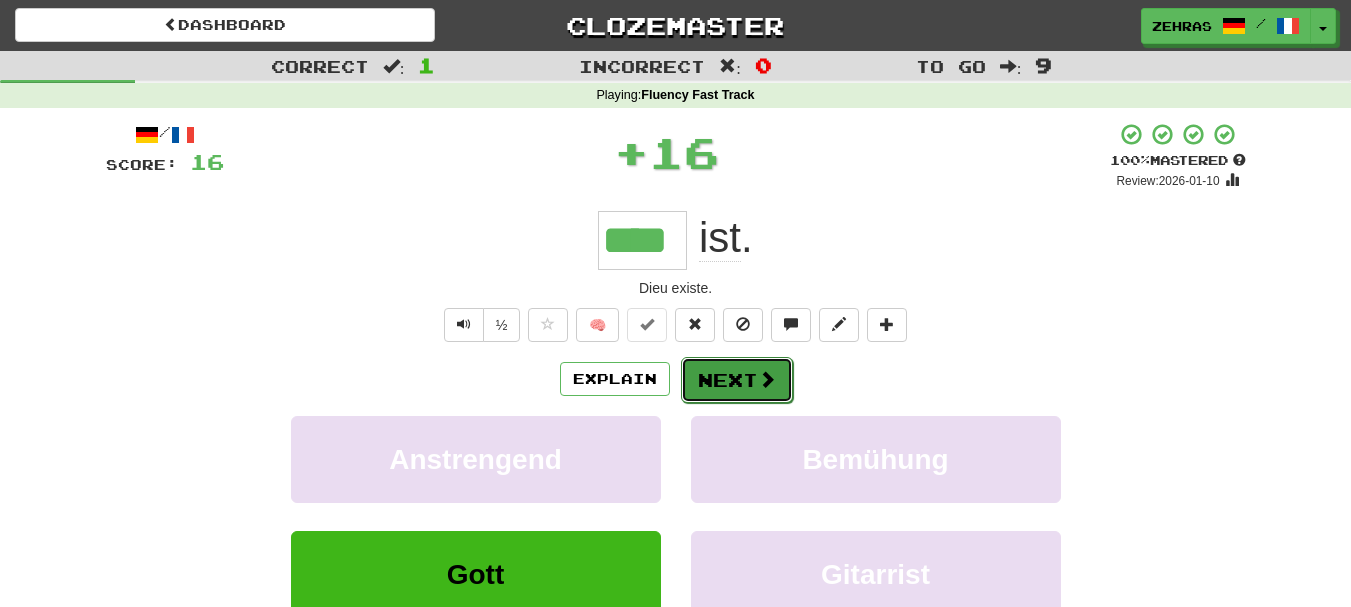 click on "Next" at bounding box center (737, 380) 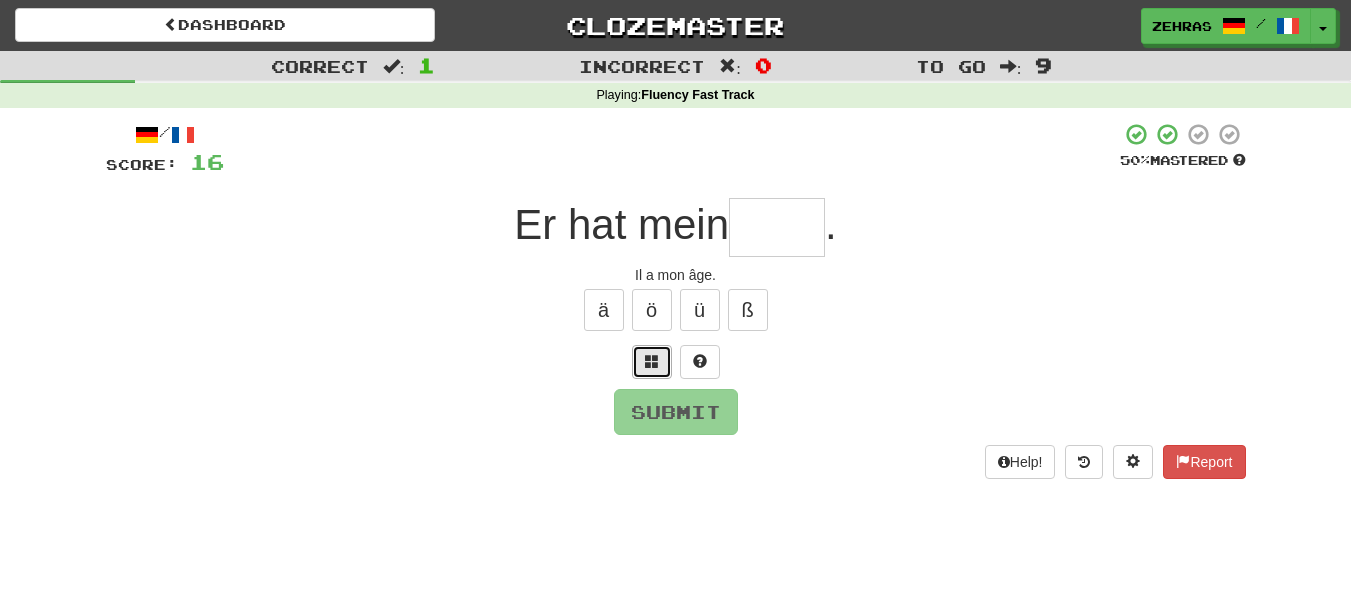 click at bounding box center [652, 362] 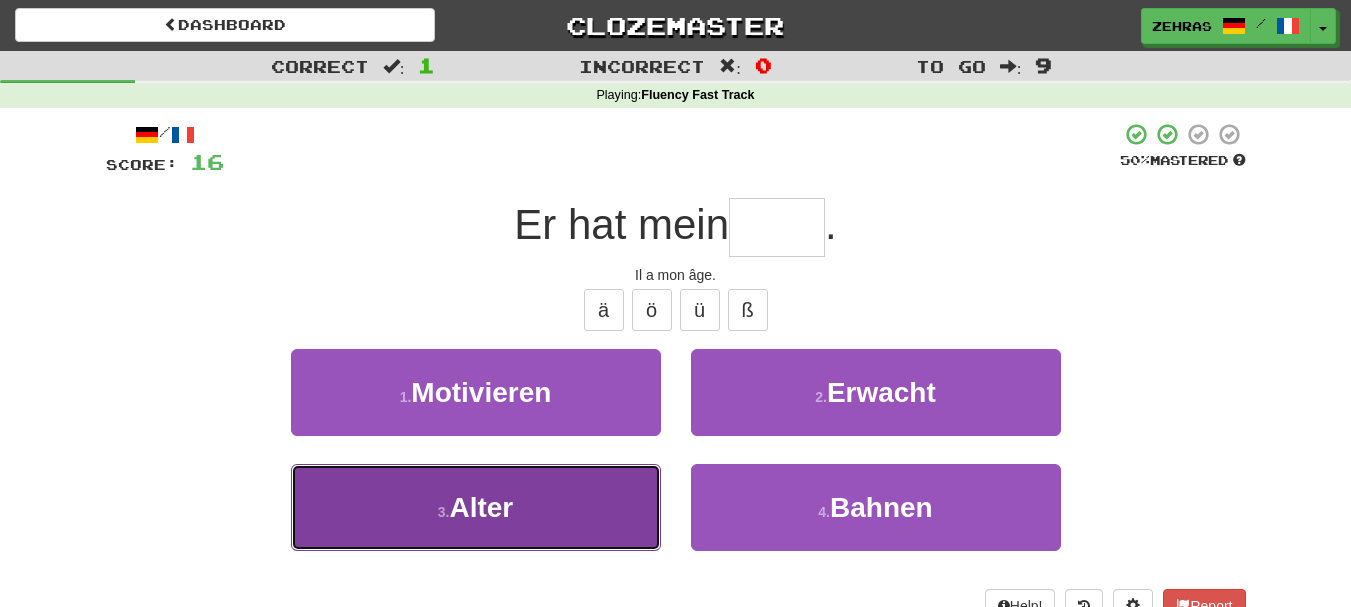 click on "3 .  Alter" at bounding box center (476, 507) 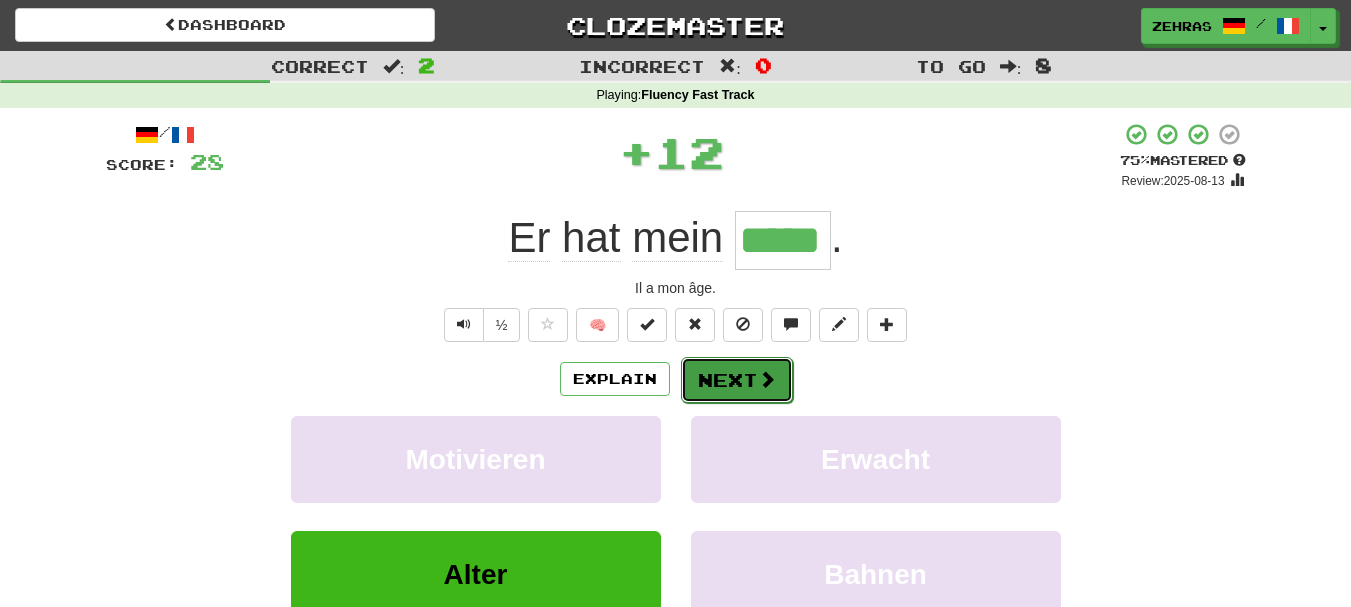 click on "Next" at bounding box center (737, 380) 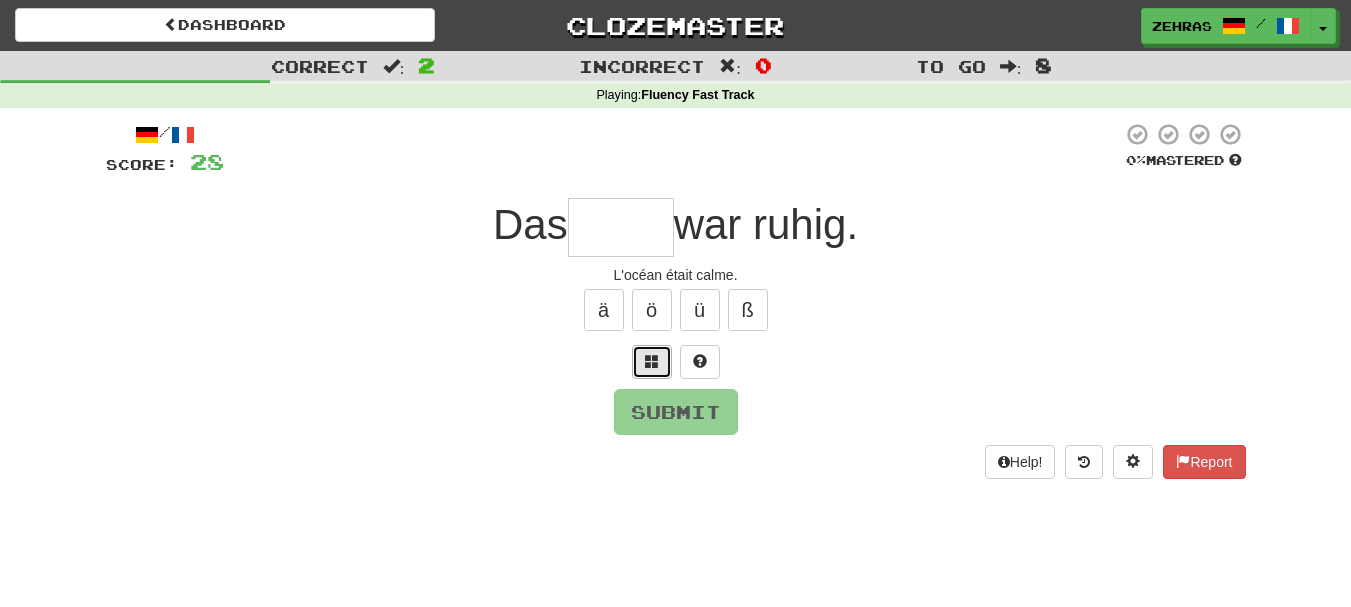 click at bounding box center [652, 361] 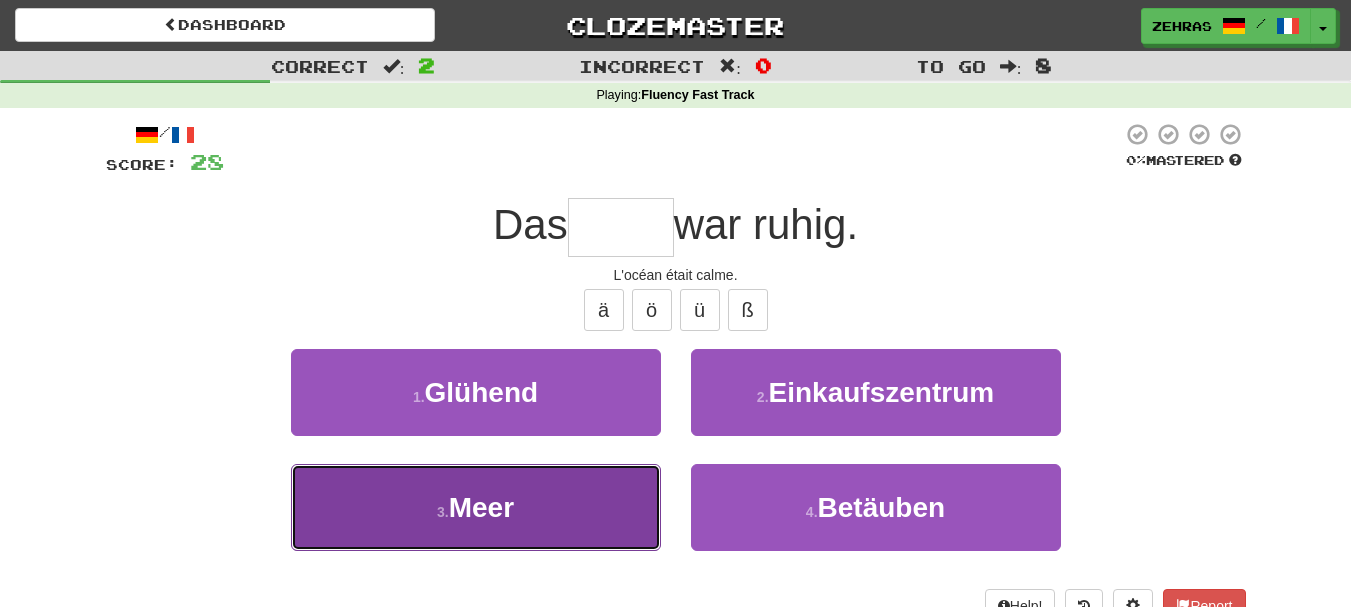 click on "Meer" at bounding box center (481, 507) 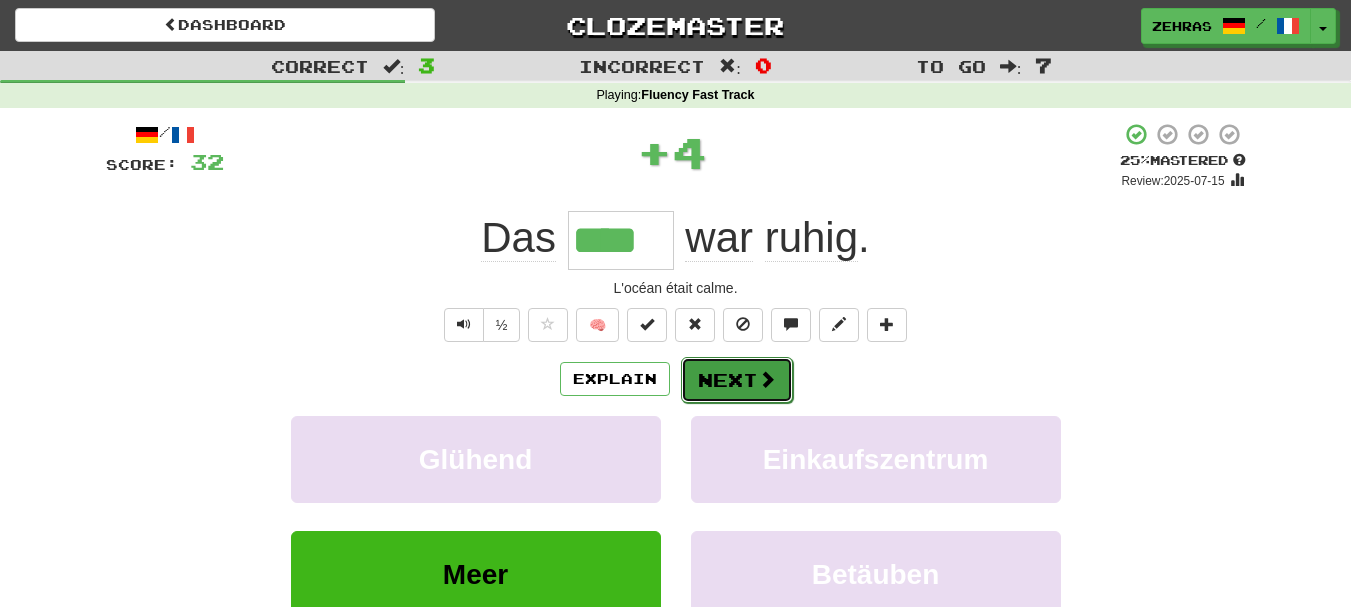 click on "Next" at bounding box center [737, 380] 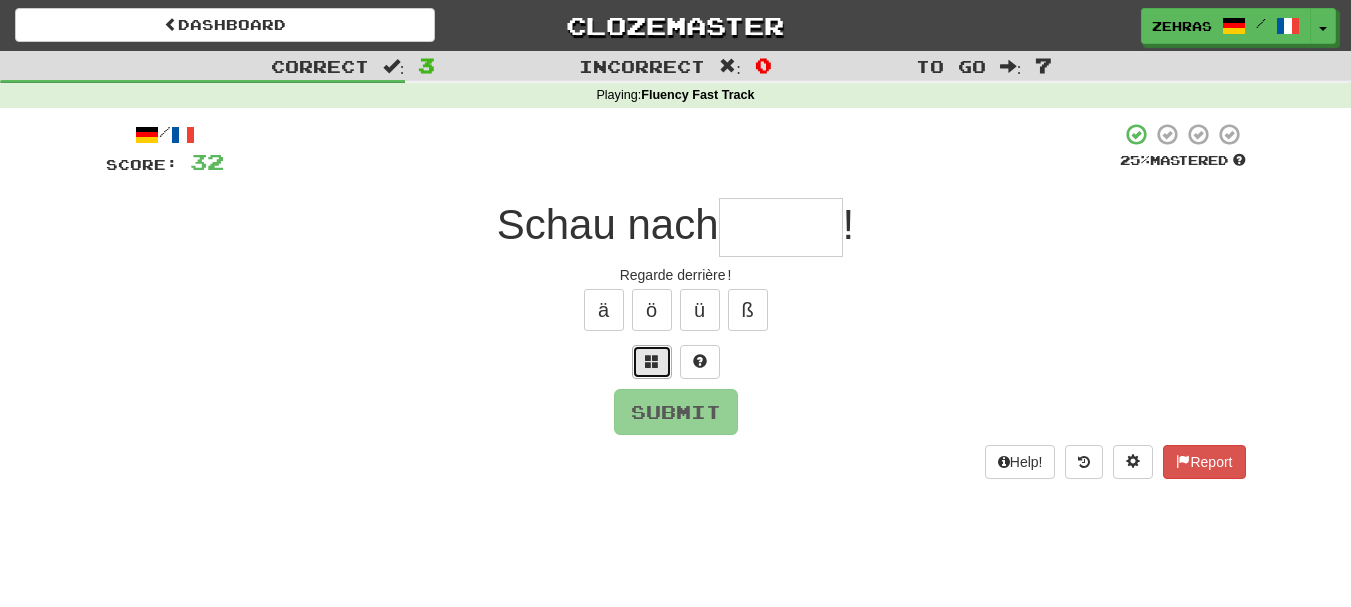 click at bounding box center (652, 361) 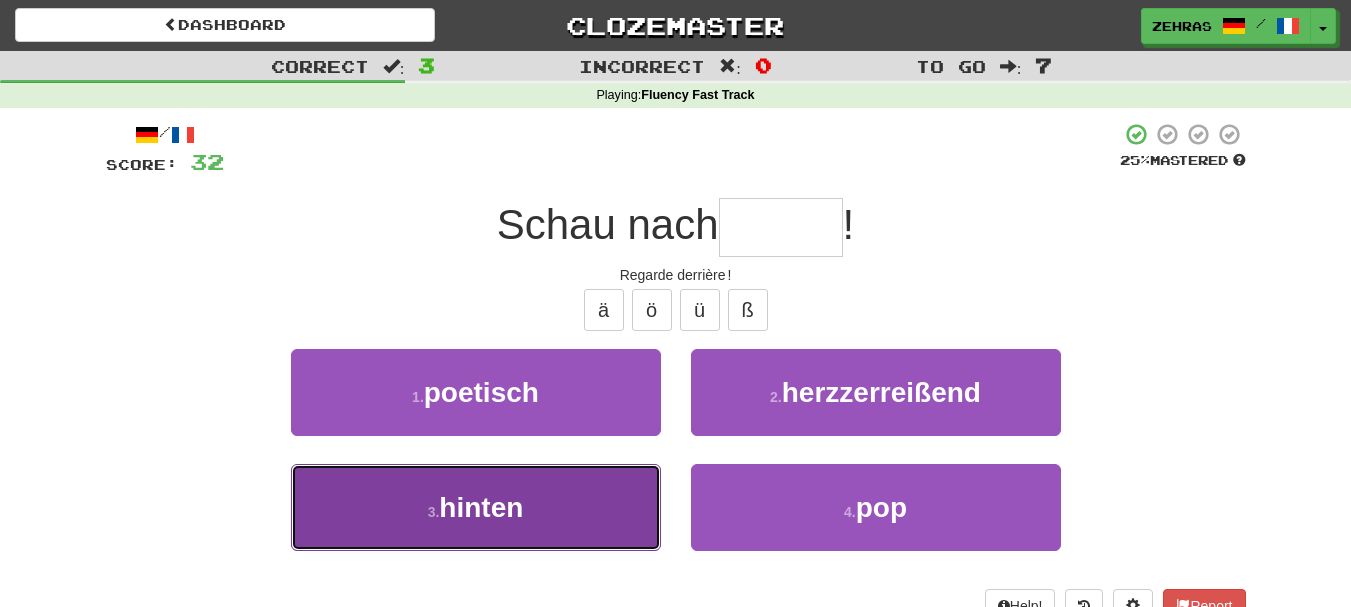 click on "3 .  hinten" at bounding box center [476, 507] 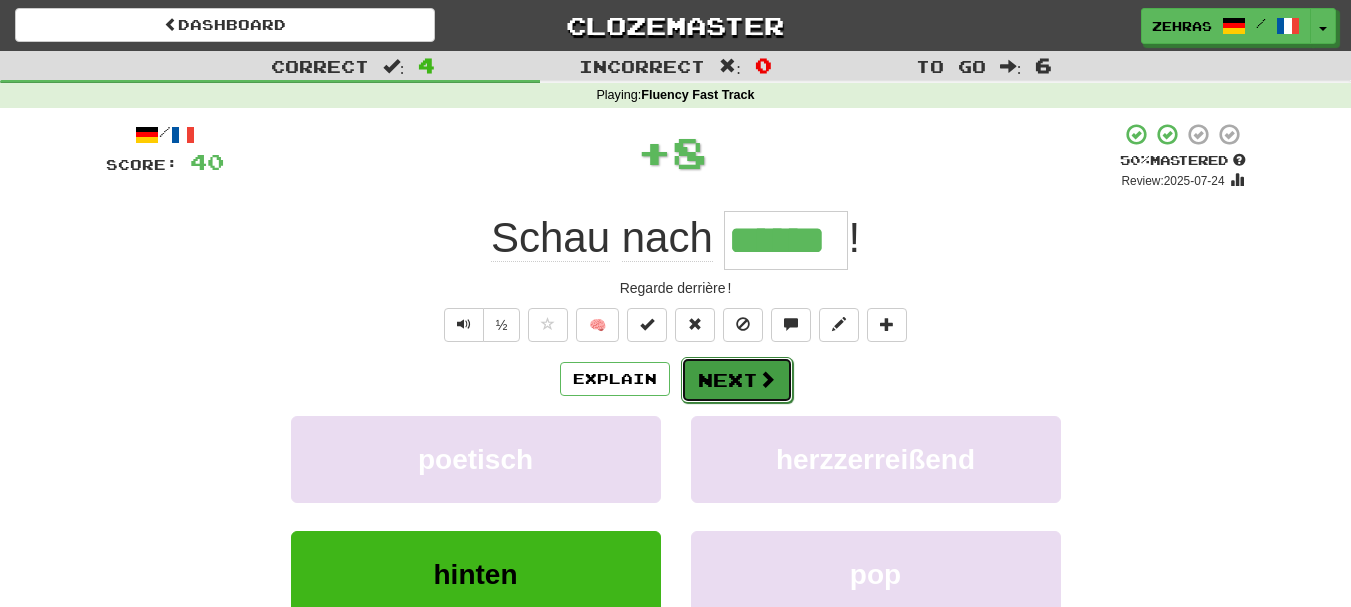 click on "Next" at bounding box center (737, 380) 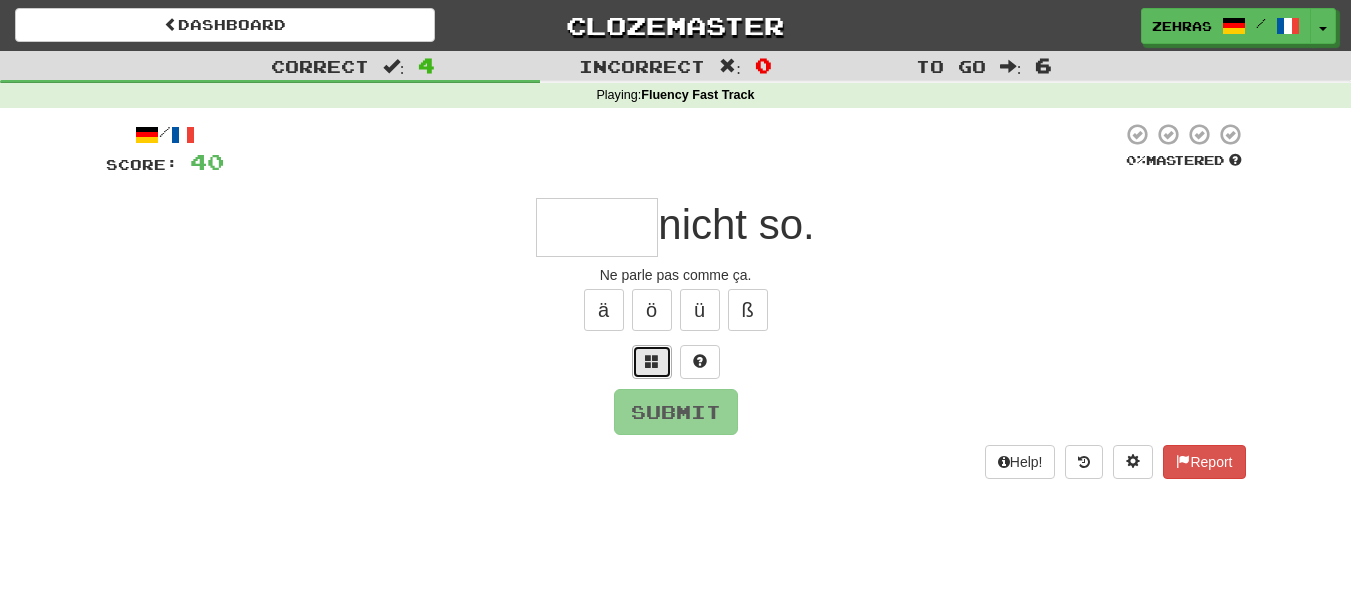click at bounding box center (652, 362) 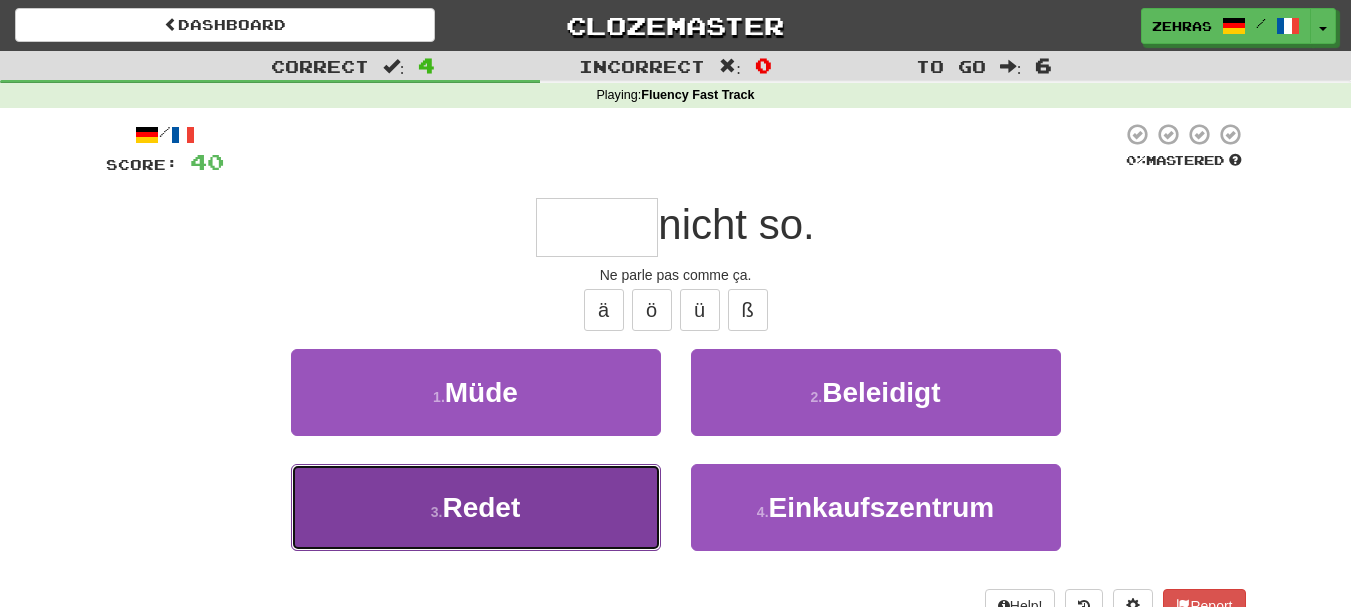 click on "3 .  Redet" at bounding box center [476, 507] 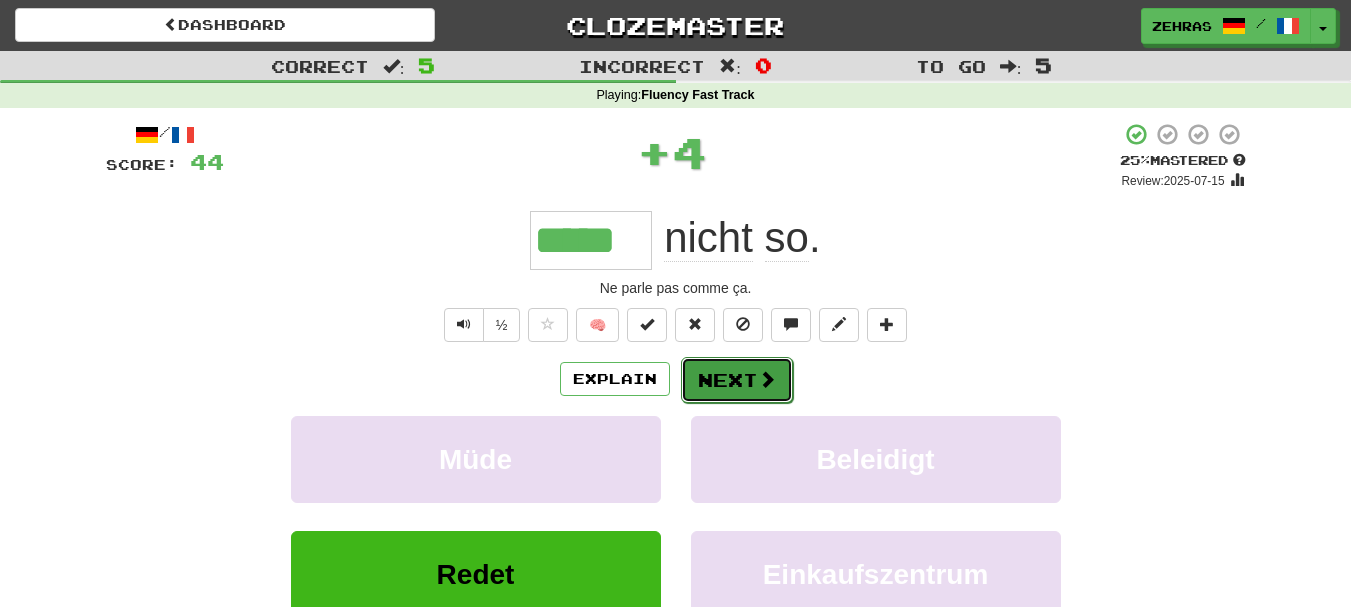 click on "Next" at bounding box center [737, 380] 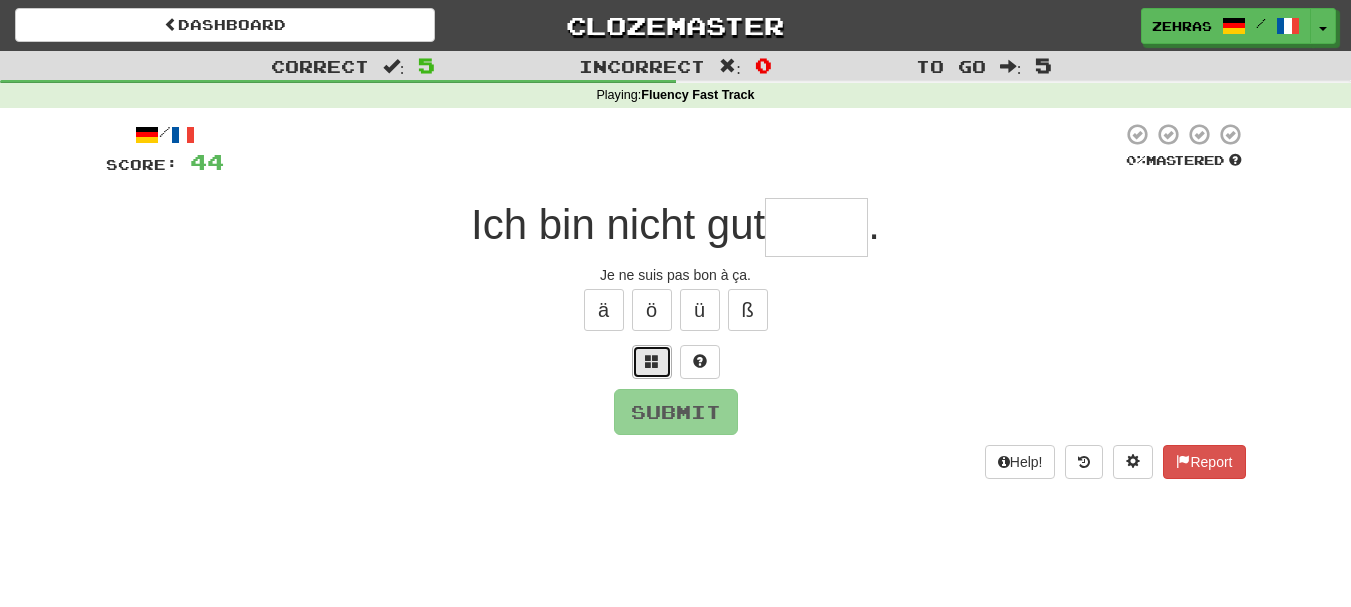 click at bounding box center (652, 361) 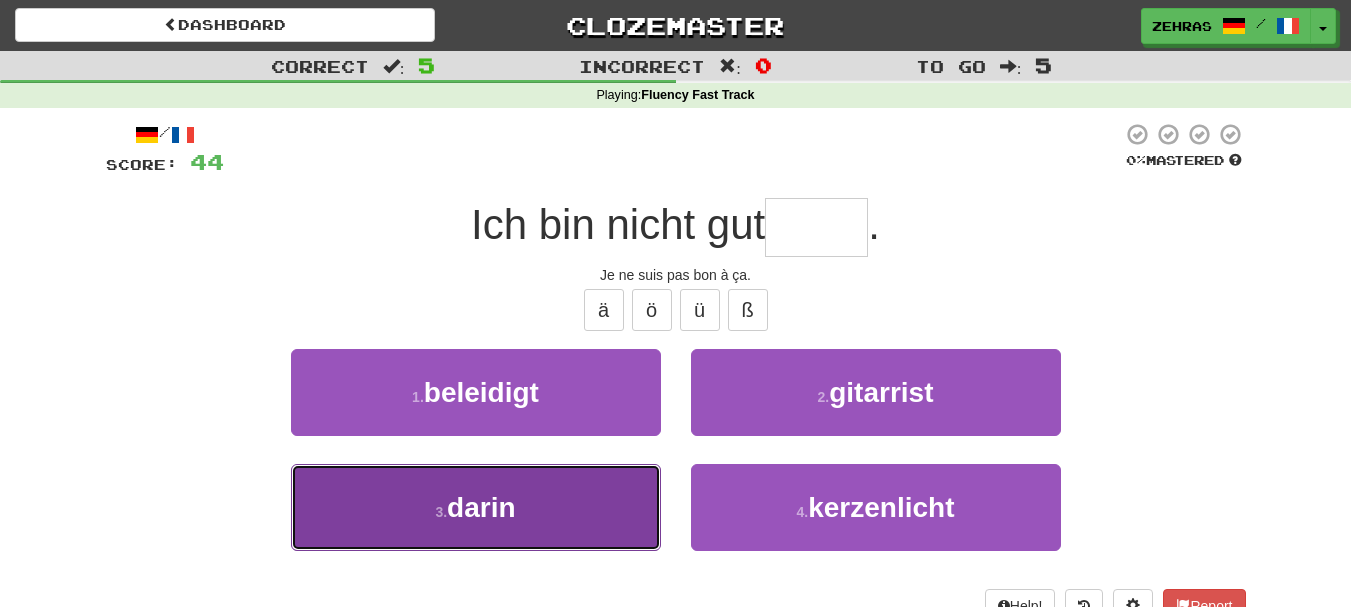 click on "3 .  darin" at bounding box center (476, 507) 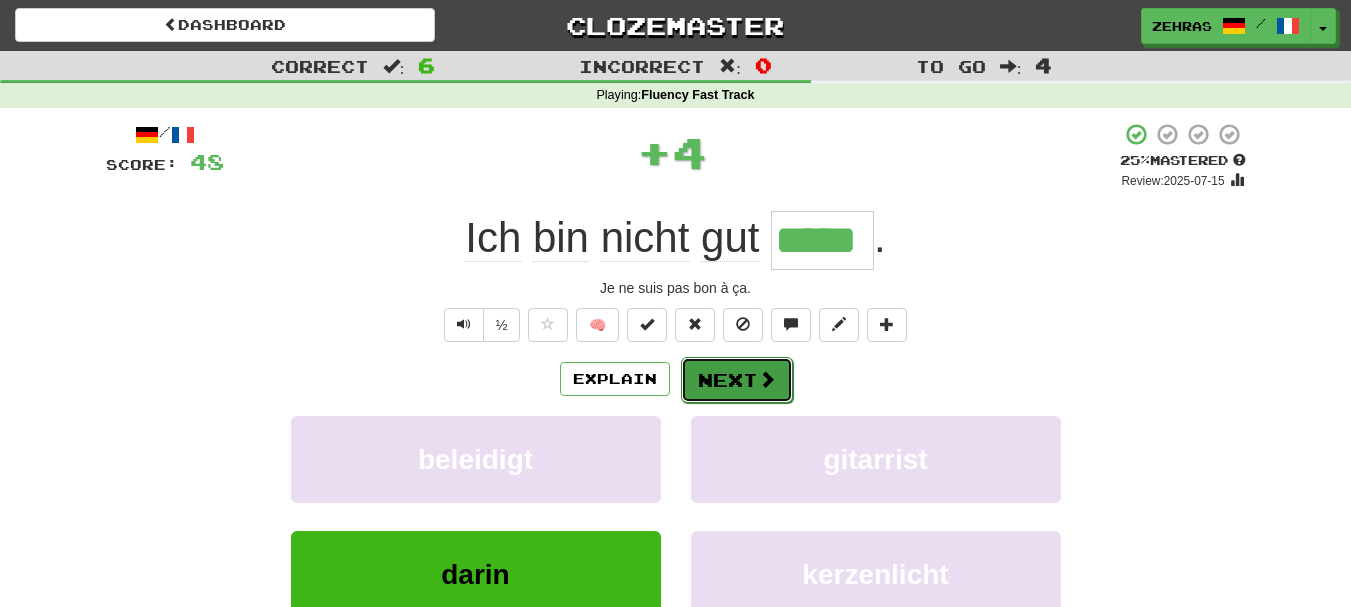 click on "Next" at bounding box center (737, 380) 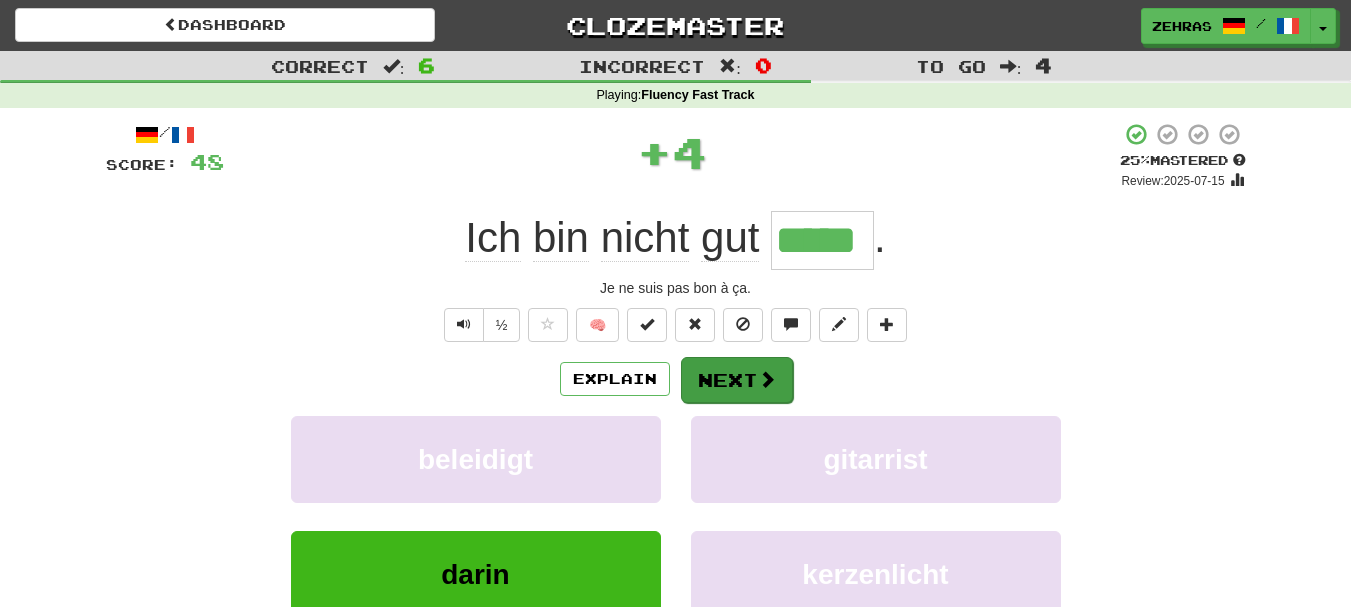 type 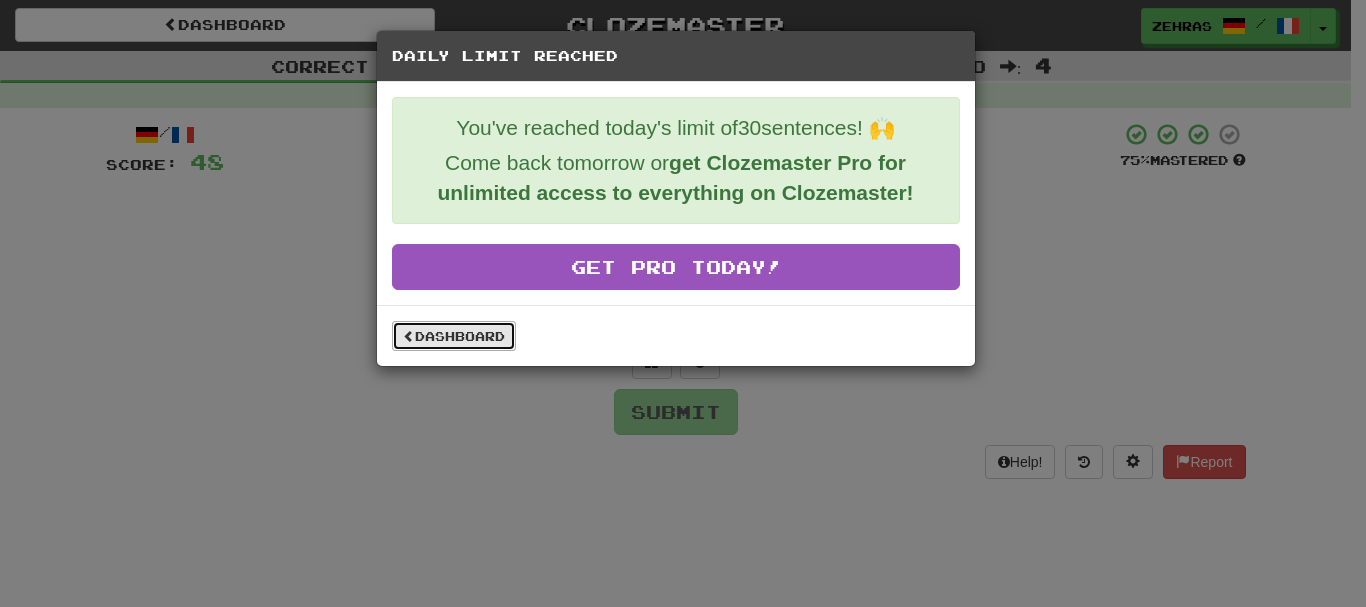 click on "Dashboard" at bounding box center (454, 336) 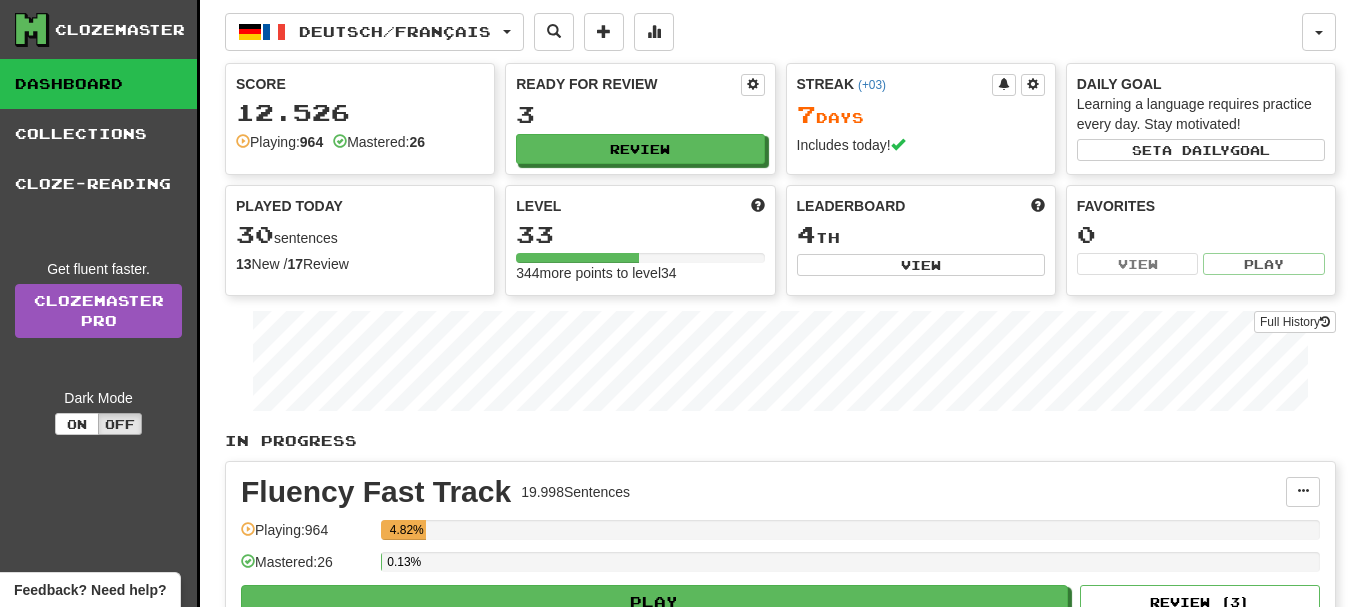 scroll, scrollTop: 0, scrollLeft: 0, axis: both 